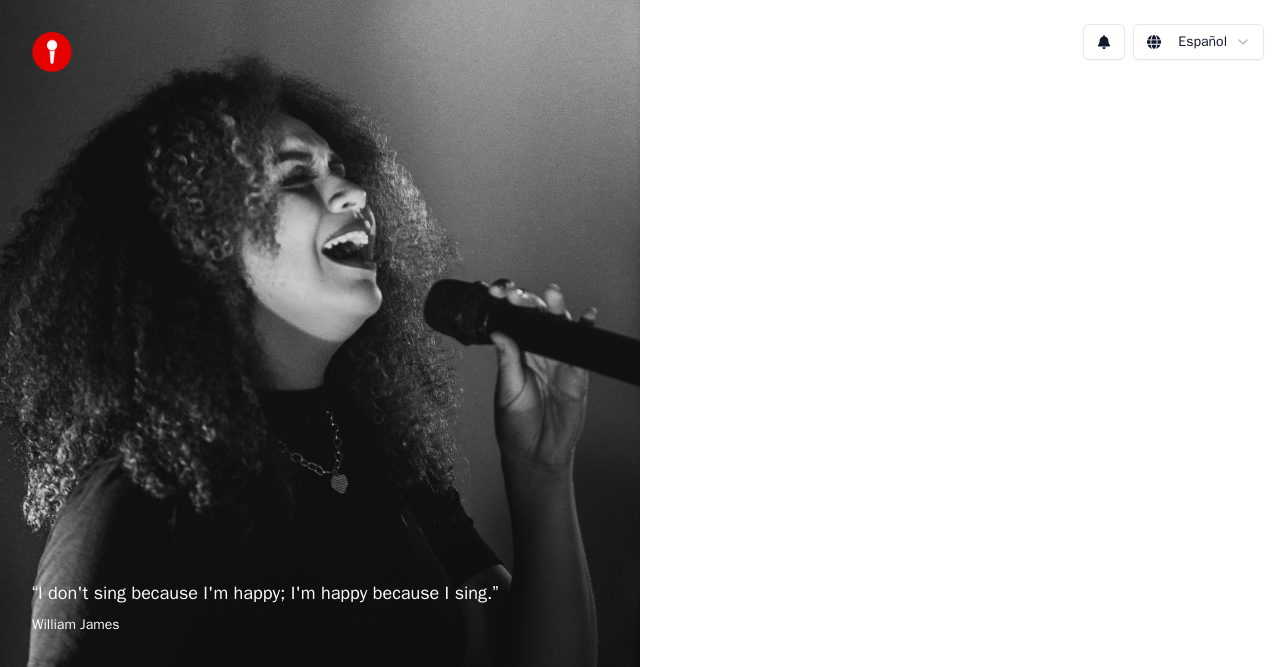 scroll, scrollTop: 0, scrollLeft: 0, axis: both 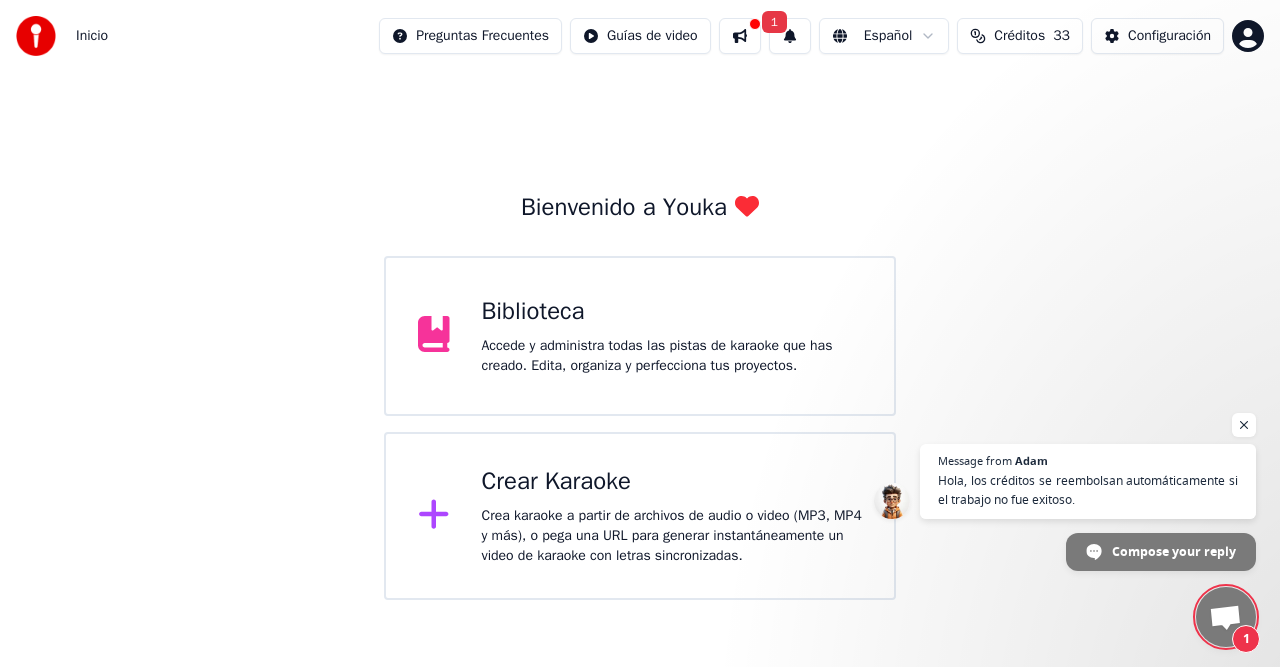 click on "Crear Karaoke Crea karaoke a partir de archivos de audio o video (MP3, MP4 y más), o pega una URL para generar instantáneamente un video de karaoke con letras sincronizadas." at bounding box center [640, 516] 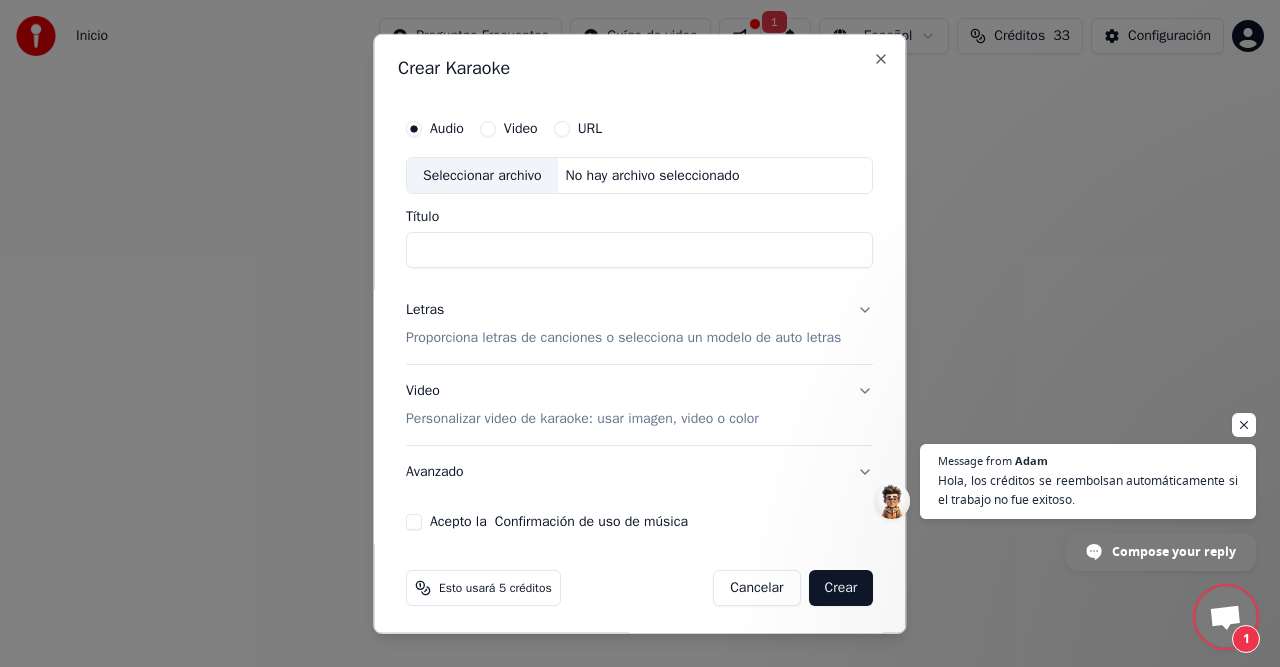 click on "URL" at bounding box center (562, 128) 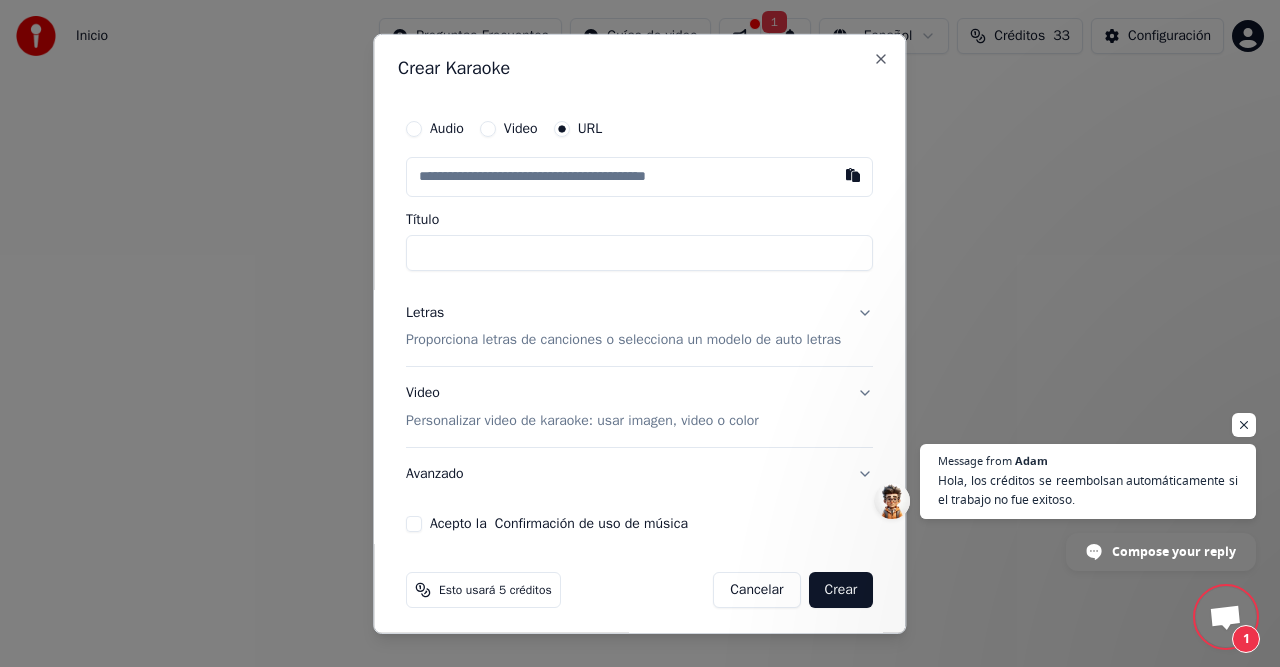 click at bounding box center [639, 176] 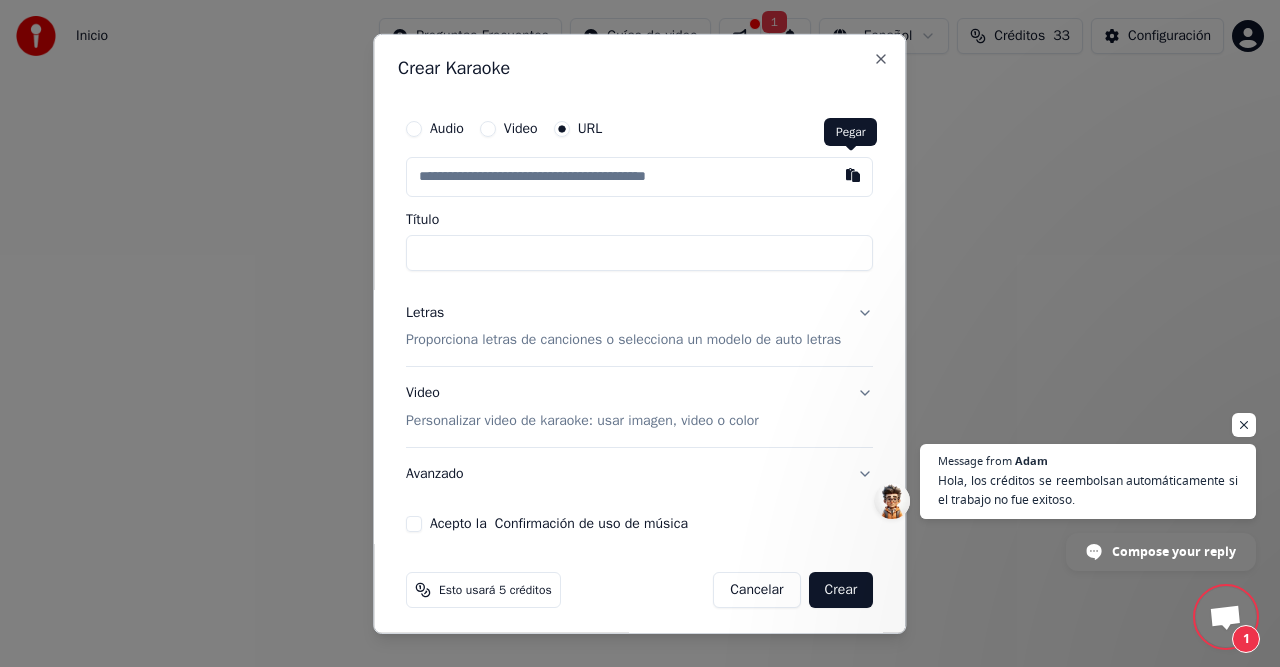 click at bounding box center (854, 174) 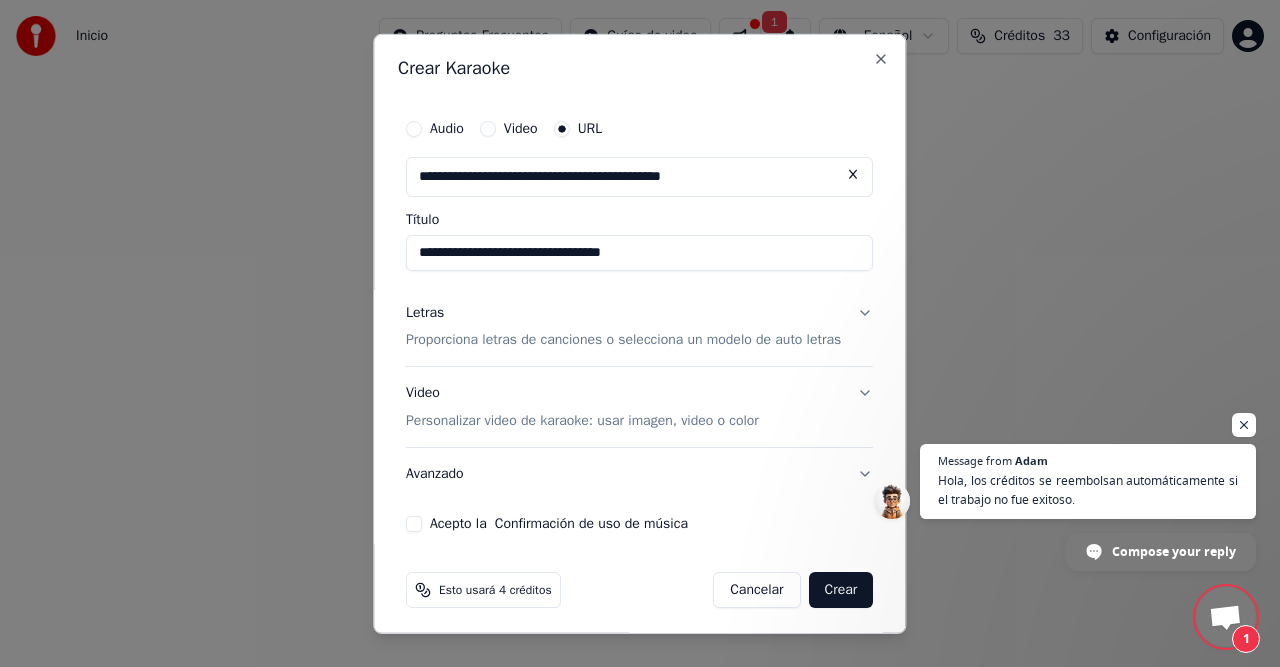 type on "**********" 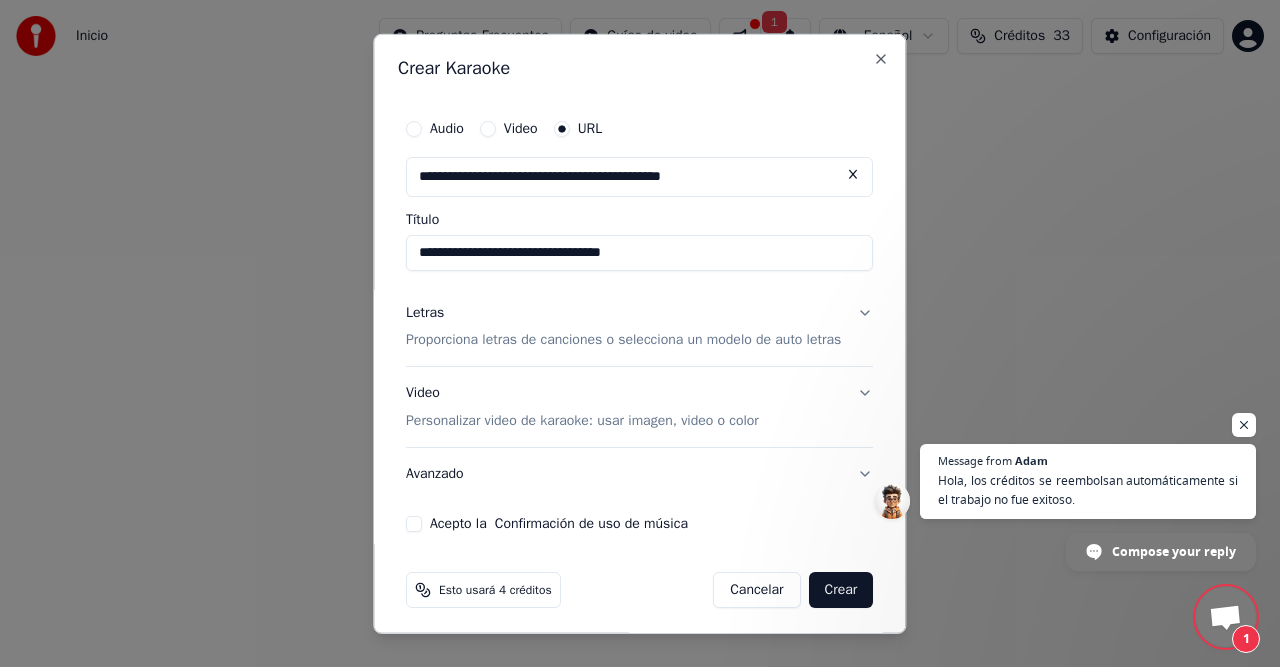click on "Letras Proporciona letras de canciones o selecciona un modelo de auto letras" at bounding box center (639, 326) 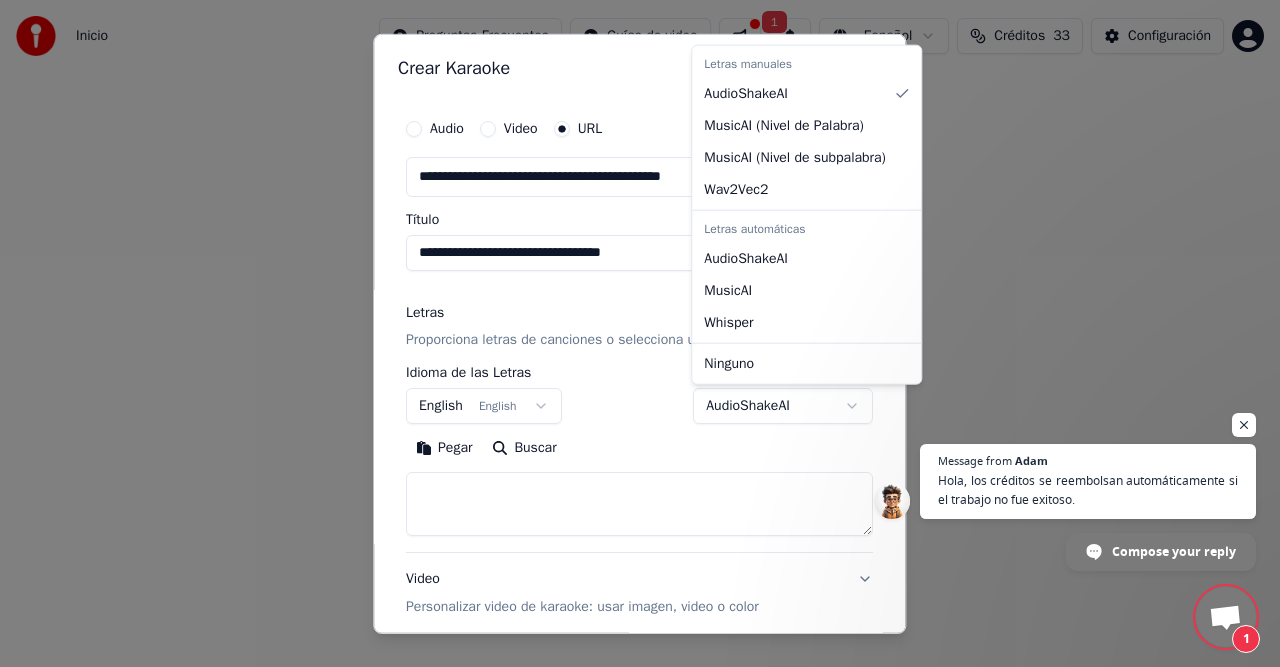 click on "Inicio Preguntas Frecuentes Guías de video 1 Español Créditos 33 Configuración Bienvenido a Youka Biblioteca Accede y administra todas las pistas de karaoke que has creado. Edita, organiza y perfecciona tus proyectos. Crear Karaoke Crea karaoke a partir de archivos de audio o video (MP3, MP4 y más), o pega una URL para generar instantáneamente un video de karaoke con letras sincronizadas. Chat [NAME] from Youka Desktop More channels Continue on Email Network offline. Reconnecting... No messages can be received or sent for now. Youka Desktop Hello! How can I help you?  Friday, 11 July SI TENGO DOS TRABAJOS EN COLA 7/11/2025 QUE PASA SALI DE LAAPLICACION Y LOS TRABAJOS EN COLA NOBAJARON Y PEDIMIS CREDITOS QUE DEBO HACER PARA RECUPERARLOS 7/11/2025 [NAME] Hola, los créditos se reembolsan automáticamente si el trabajo no fue exitoso. 7/11/2025 Send a file Insert an emoji Send a file We run on Crisp Message from [NAME] Hola, los créditos se reembolsan automáticamente si el trabajo no fue exitoso. 1 Audio Video" at bounding box center [640, 300] 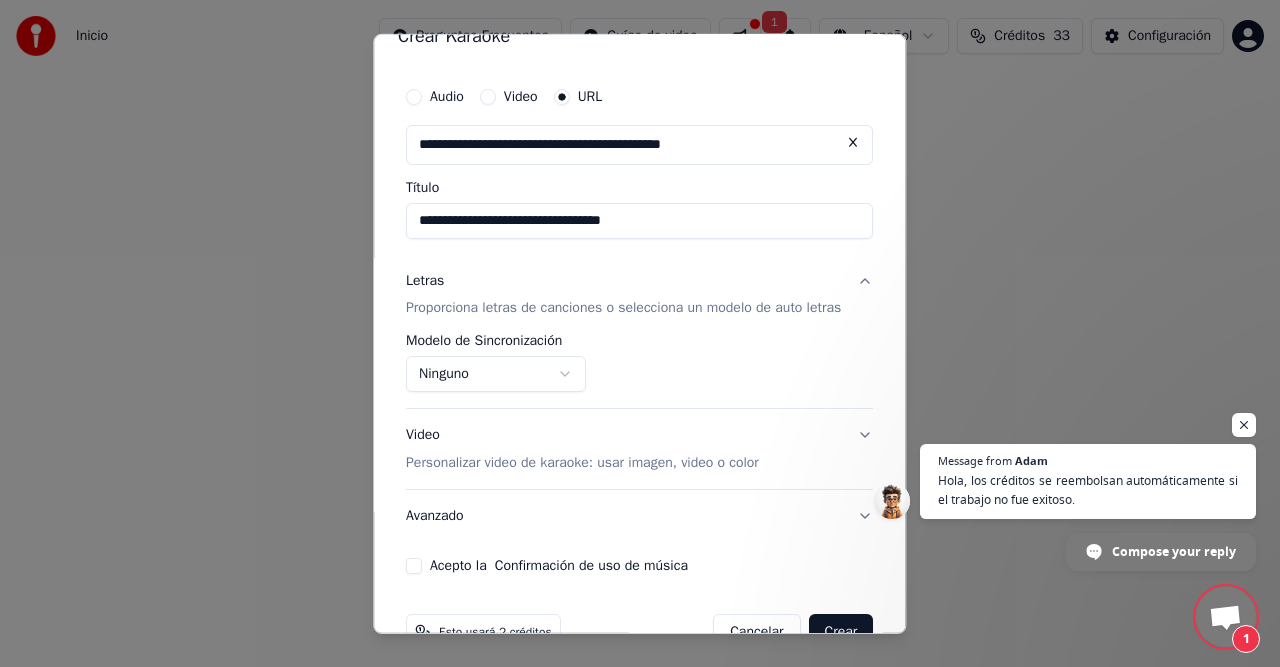 scroll, scrollTop: 80, scrollLeft: 0, axis: vertical 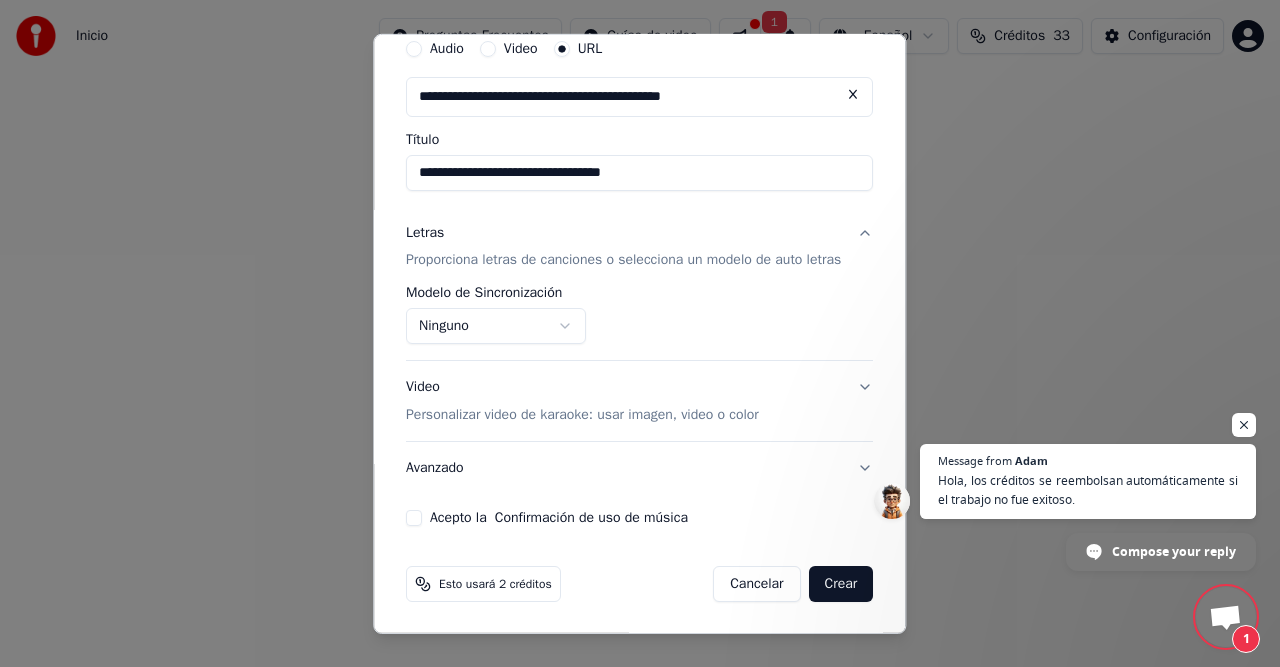 click on "Video Personalizar video de karaoke: usar imagen, video o color" at bounding box center [639, 401] 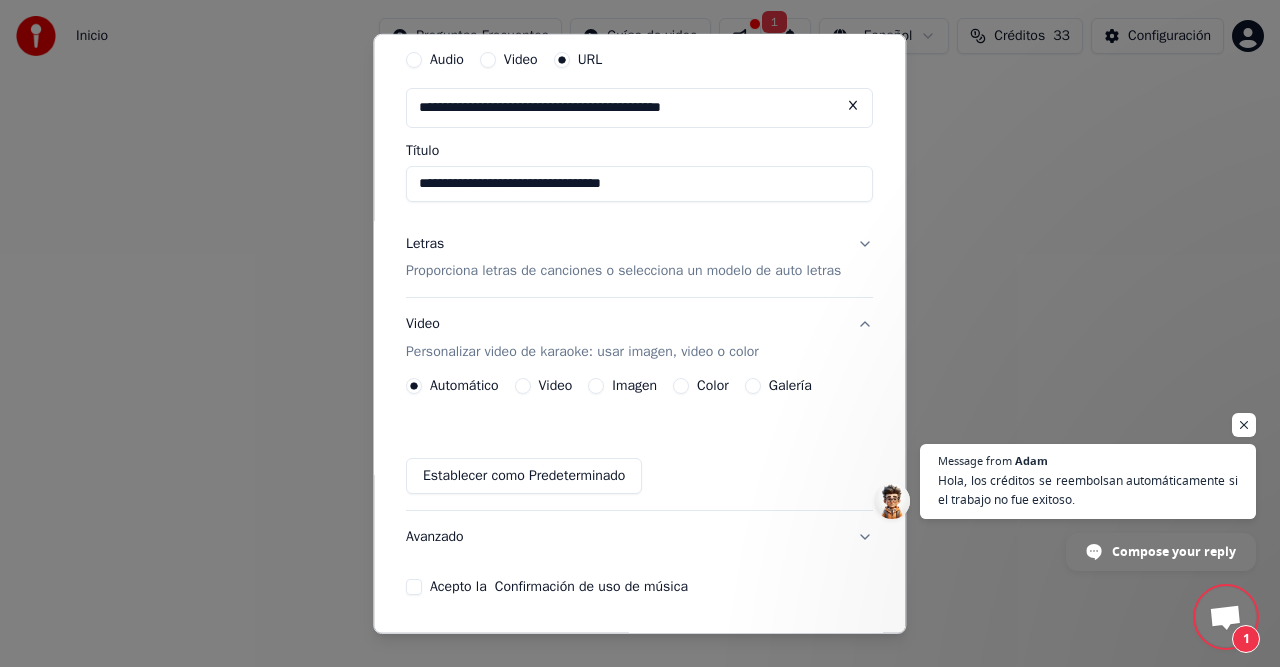 scroll, scrollTop: 0, scrollLeft: 0, axis: both 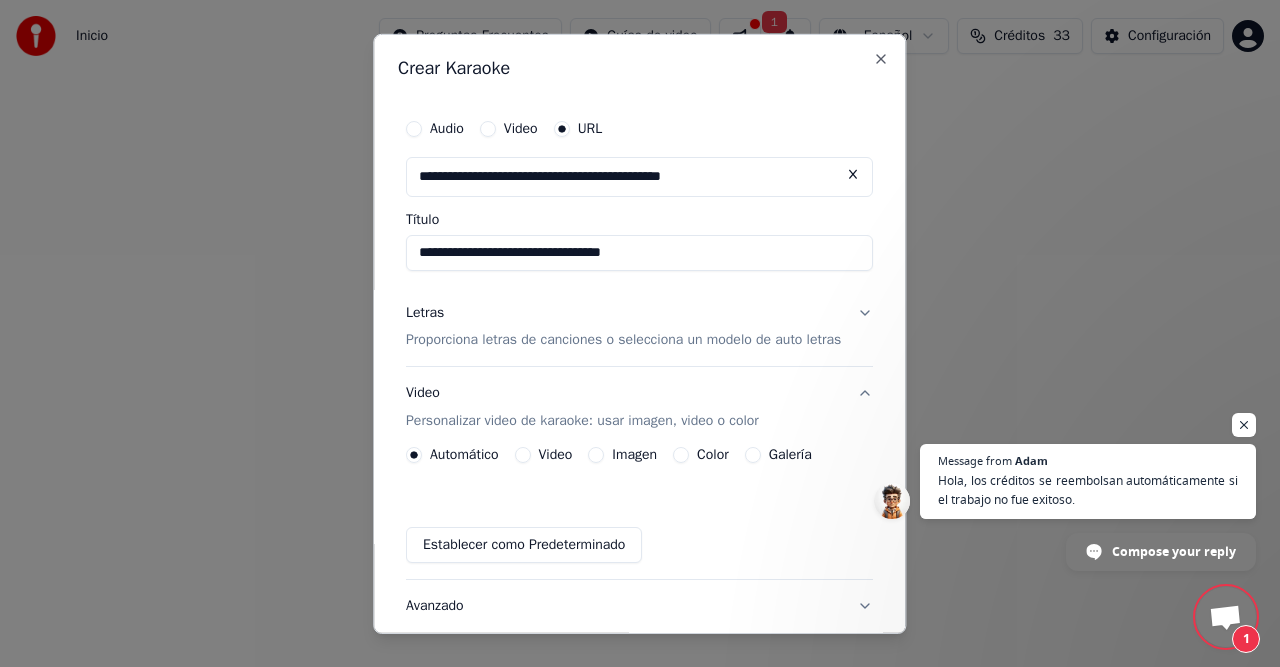 drag, startPoint x: 1232, startPoint y: 427, endPoint x: 1190, endPoint y: 461, distance: 54.037025 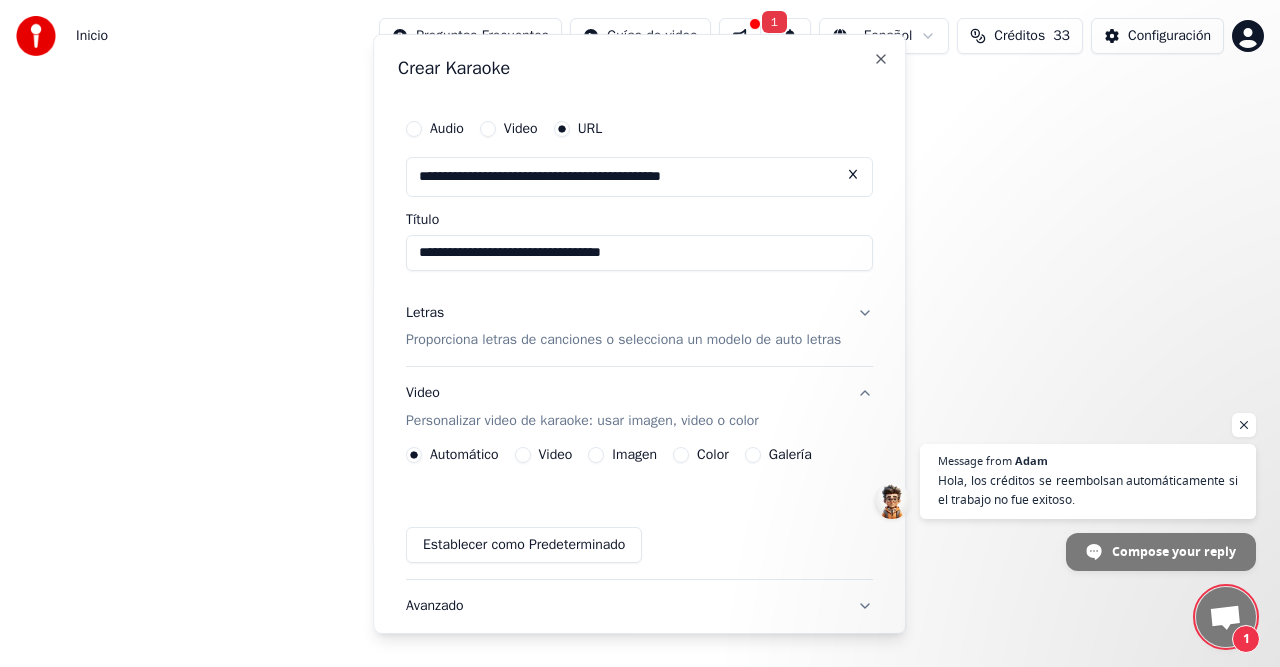 type 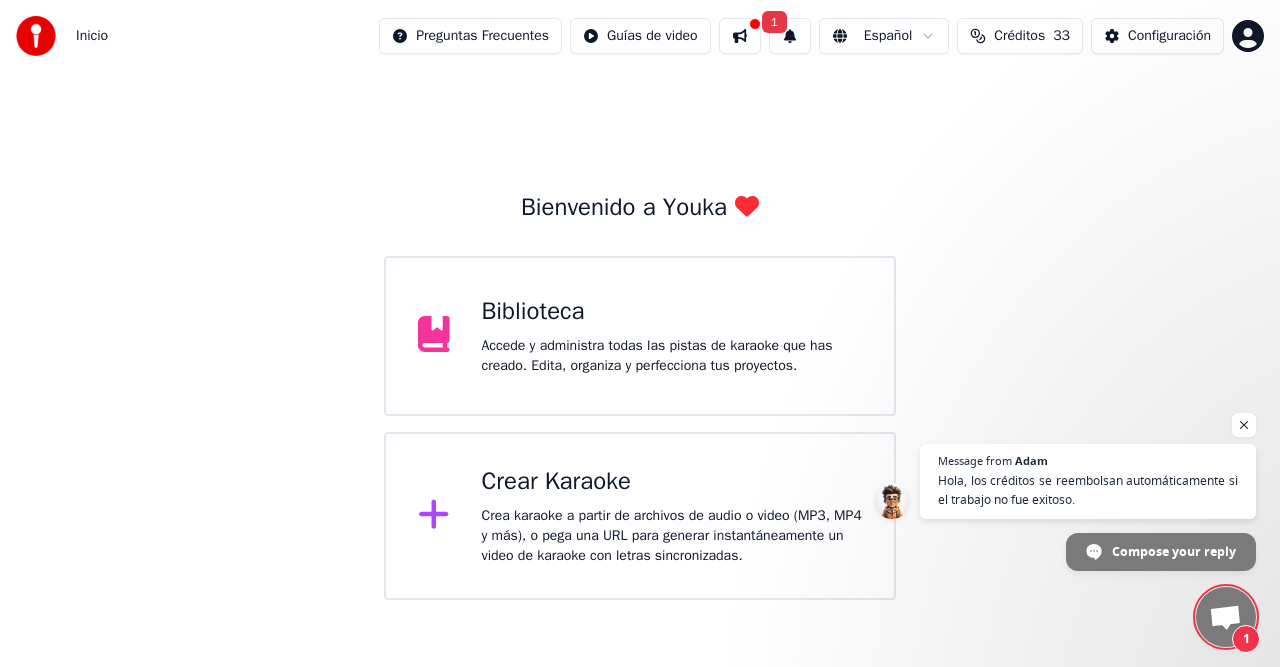 click on "Crear Karaoke" at bounding box center [672, 482] 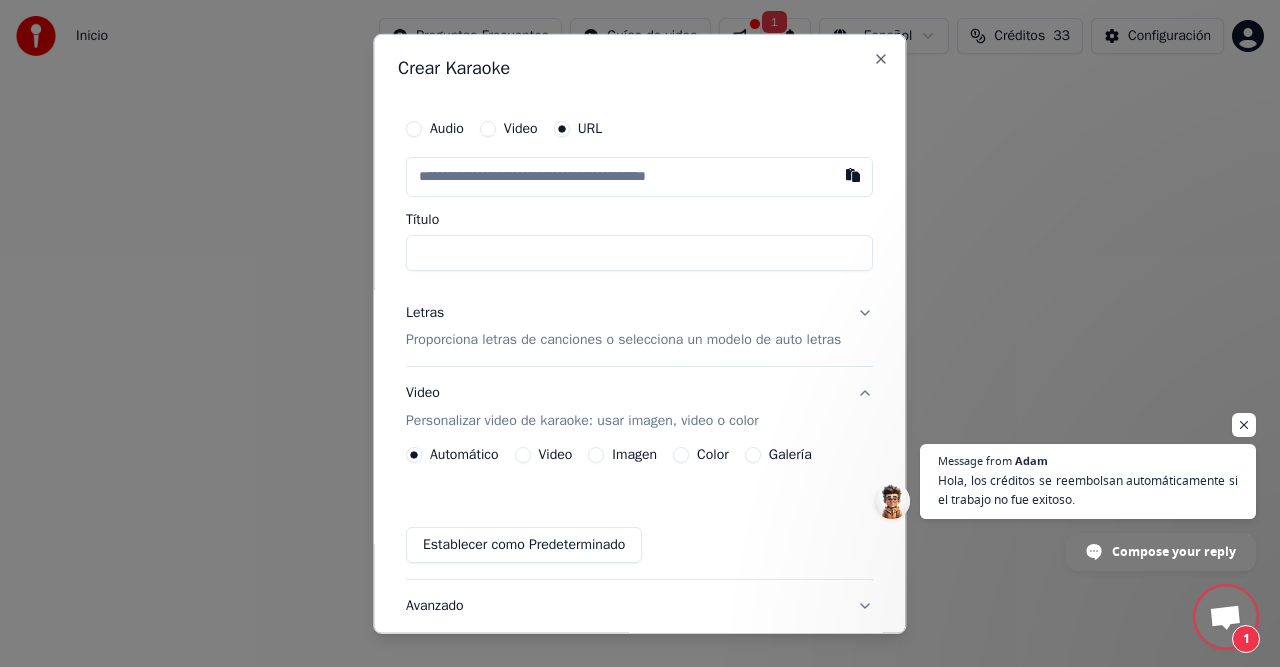 click at bounding box center (639, 176) 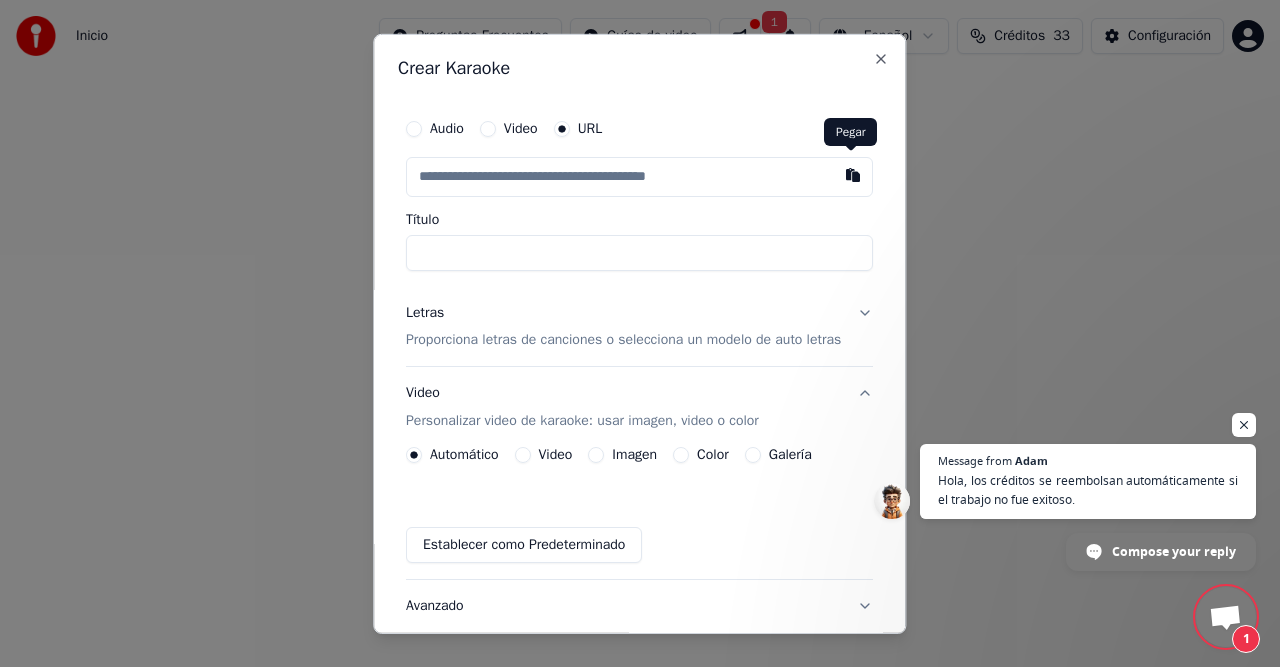 click at bounding box center (854, 174) 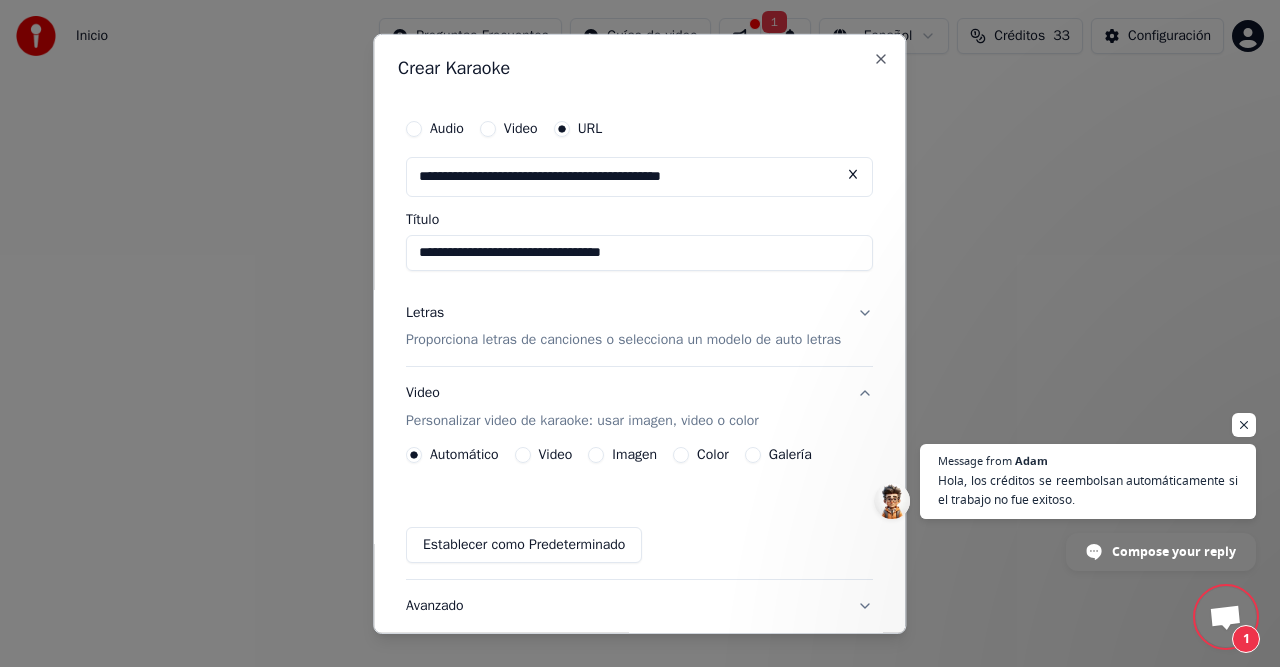 type on "**********" 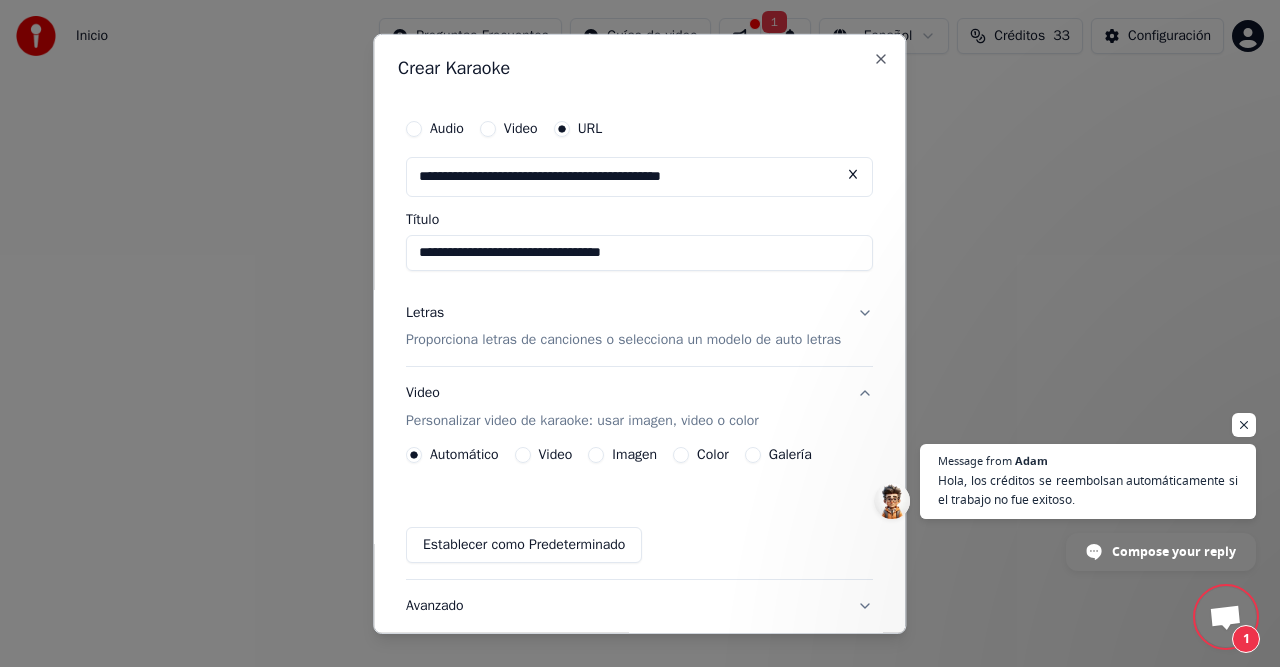 click on "Letras Proporciona letras de canciones o selecciona un modelo de auto letras" at bounding box center [639, 326] 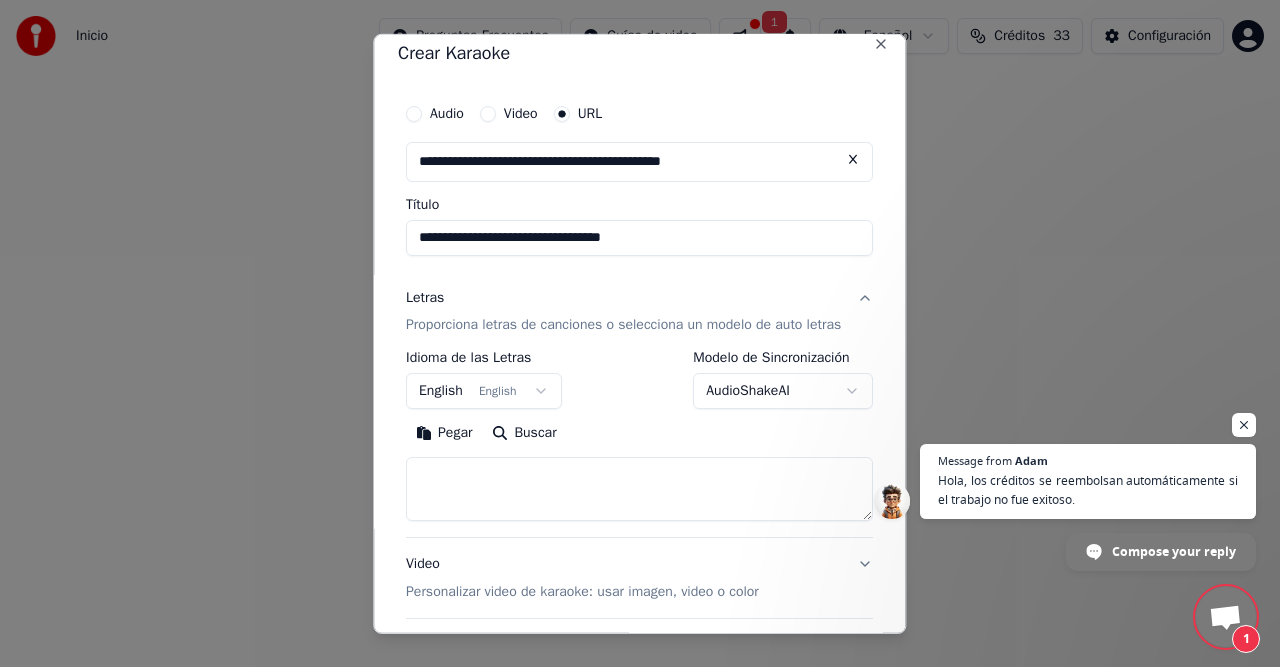 scroll, scrollTop: 0, scrollLeft: 0, axis: both 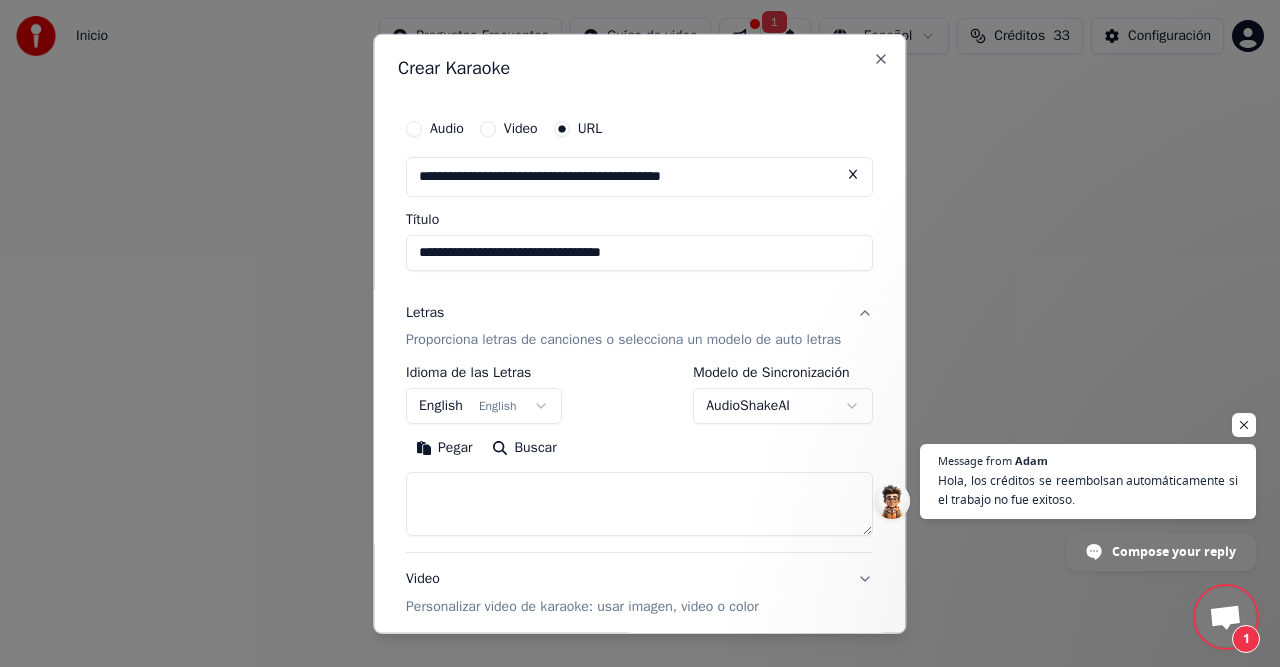 click on "Letras Proporciona letras de canciones o selecciona un modelo de auto letras" at bounding box center (639, 326) 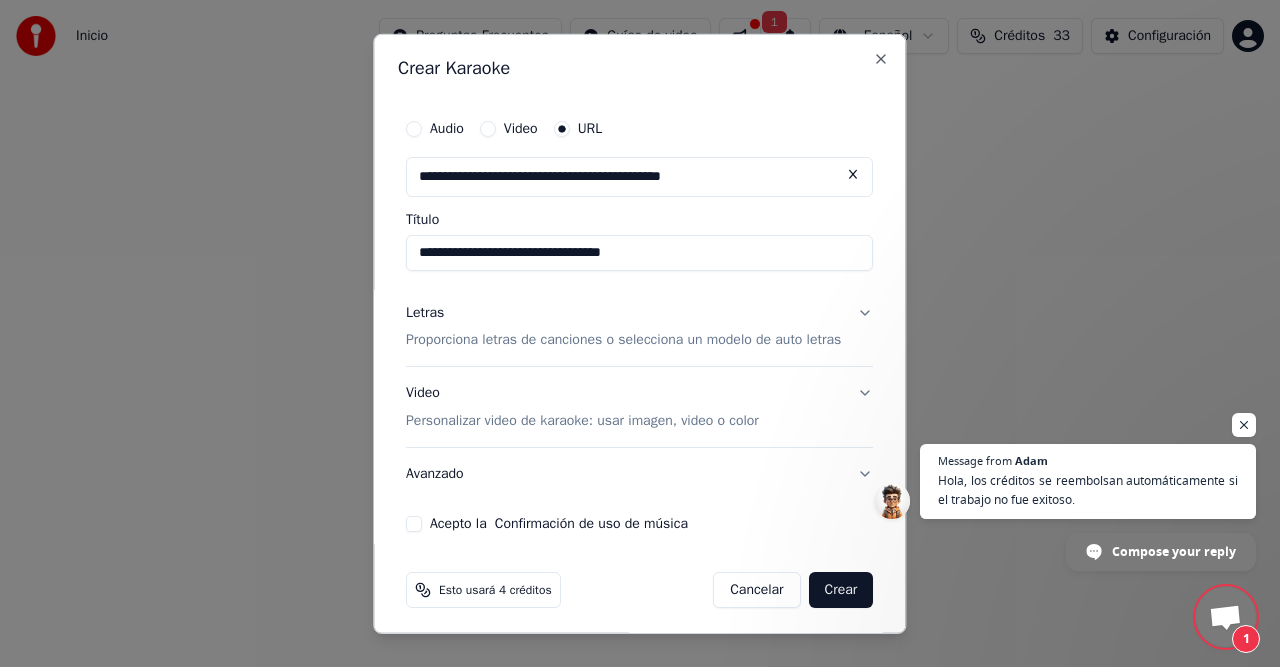click on "Letras Proporciona letras de canciones o selecciona un modelo de auto letras" at bounding box center [639, 326] 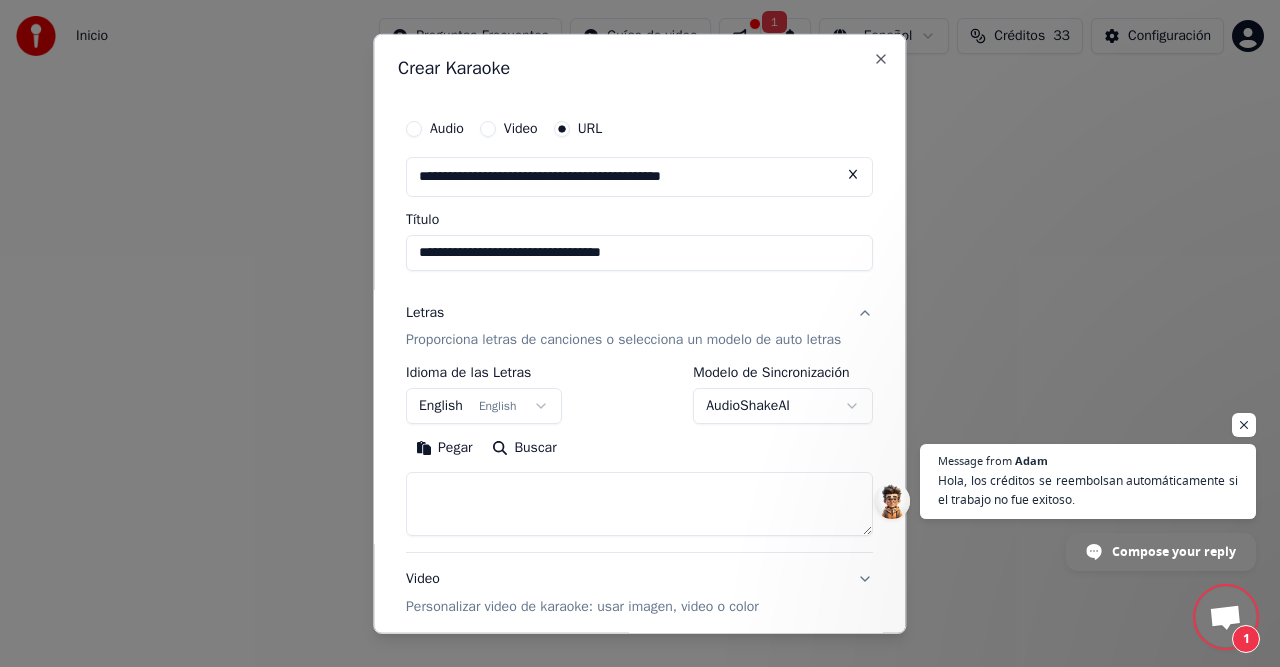 click on "Inicio Preguntas Frecuentes Guías de video 1 Español Créditos 33 Configuración Bienvenido a Youka Biblioteca Accede y administra todas las pistas de karaoke que has creado. Edita, organiza y perfecciona tus proyectos. Crear Karaoke Crea karaoke a partir de archivos de audio o video (MP3, MP4 y más), o pega una URL para generar instantáneamente un video de karaoke con letras sincronizadas. Chat [NAME] from Youka Desktop More channels Continue on Email Network offline. Reconnecting... No messages can be received or sent for now. Youka Desktop Hello! How can I help you?  Friday, 11 July SI TENGO DOS TRABAJOS EN COLA 7/11/2025 QUE PASA SALI DE LAAPLICACION Y LOS TRABAJOS EN COLA NOBAJARON Y PEDIMIS CREDITOS QUE DEBO HACER PARA RECUPERARLOS 7/11/2025 [NAME] Hola, los créditos se reembolsan automáticamente si el trabajo no fue exitoso. 7/11/2025 Send a file Insert an emoji Send a file We run on Crisp Message from [NAME] Hola, los créditos se reembolsan automáticamente si el trabajo no fue exitoso. 1 Audio Video" at bounding box center [640, 300] 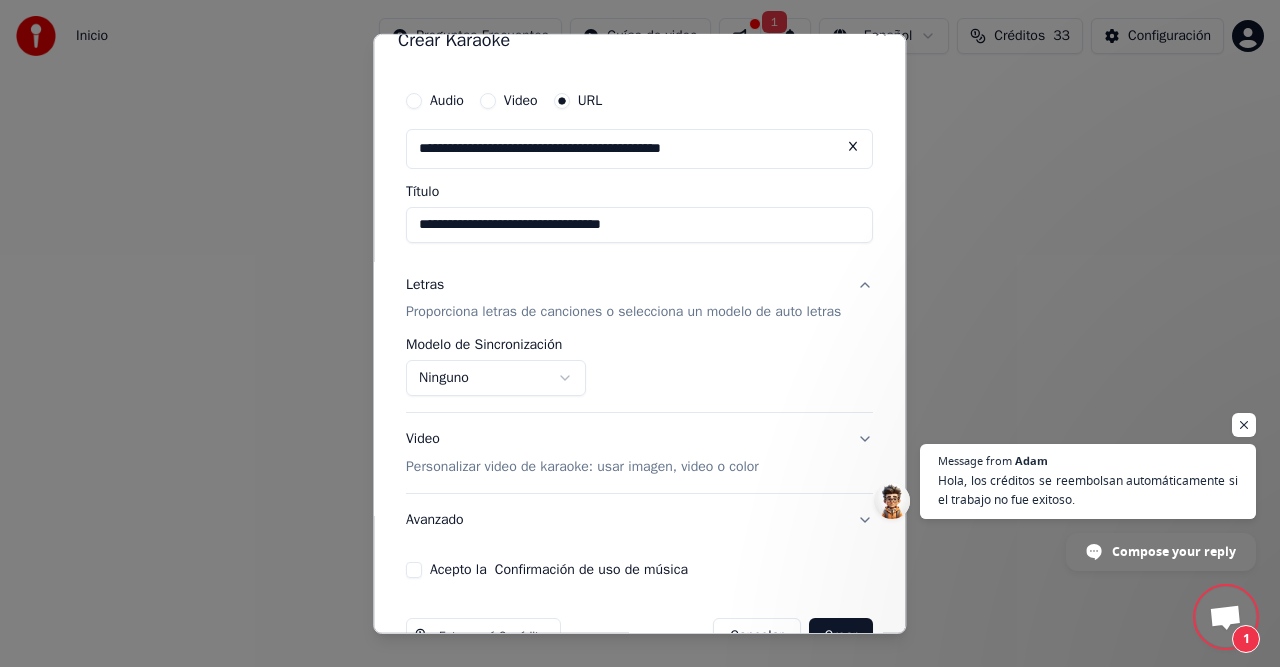 scroll, scrollTop: 0, scrollLeft: 0, axis: both 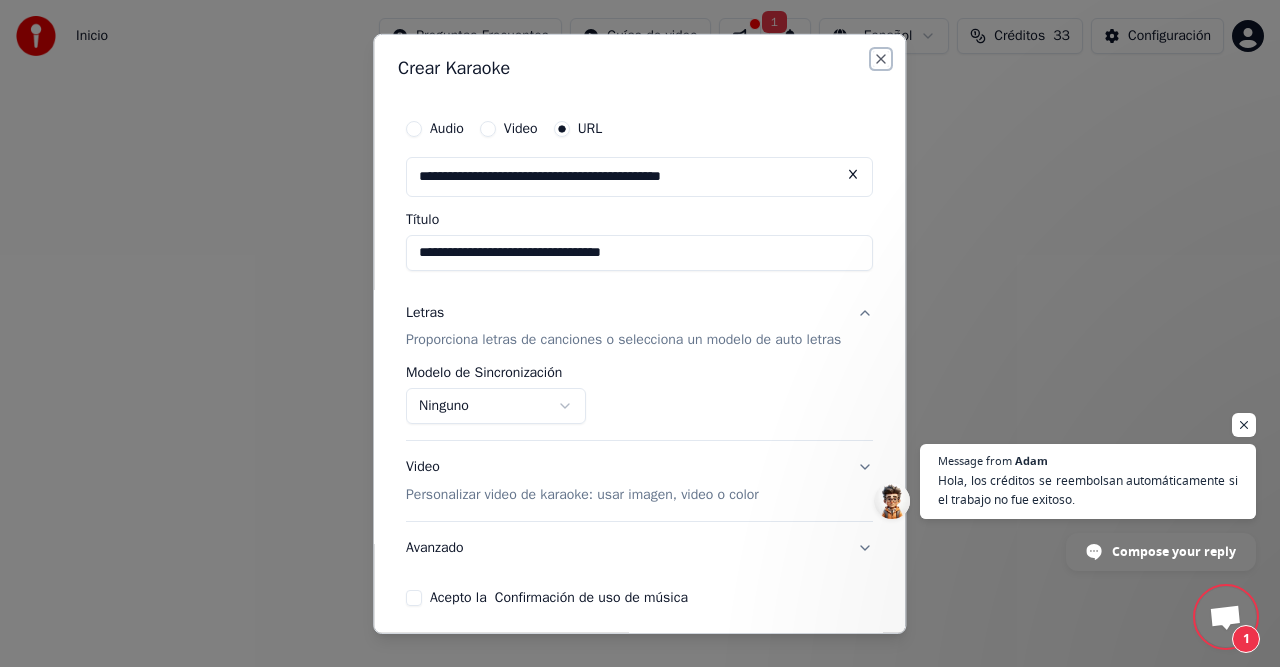 click on "Close" at bounding box center (882, 58) 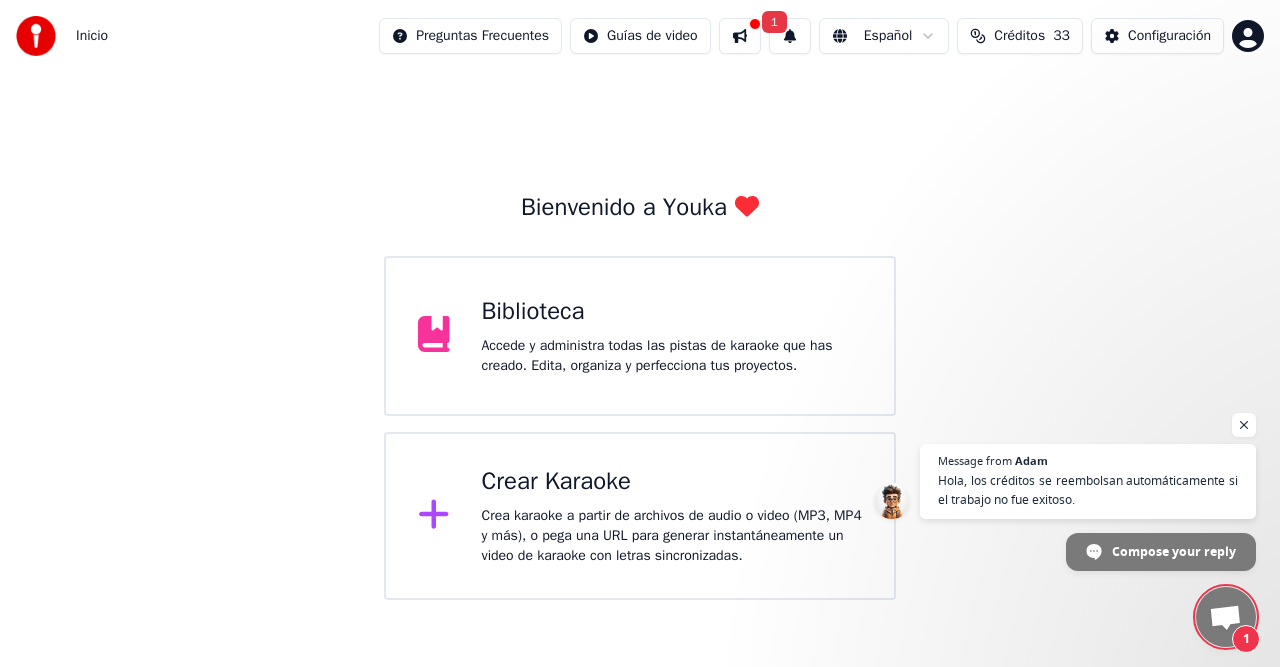 click on "Crear Karaoke Crea karaoke a partir de archivos de audio o video (MP3, MP4 y más), o pega una URL para generar instantáneamente un video de karaoke con letras sincronizadas." at bounding box center (672, 516) 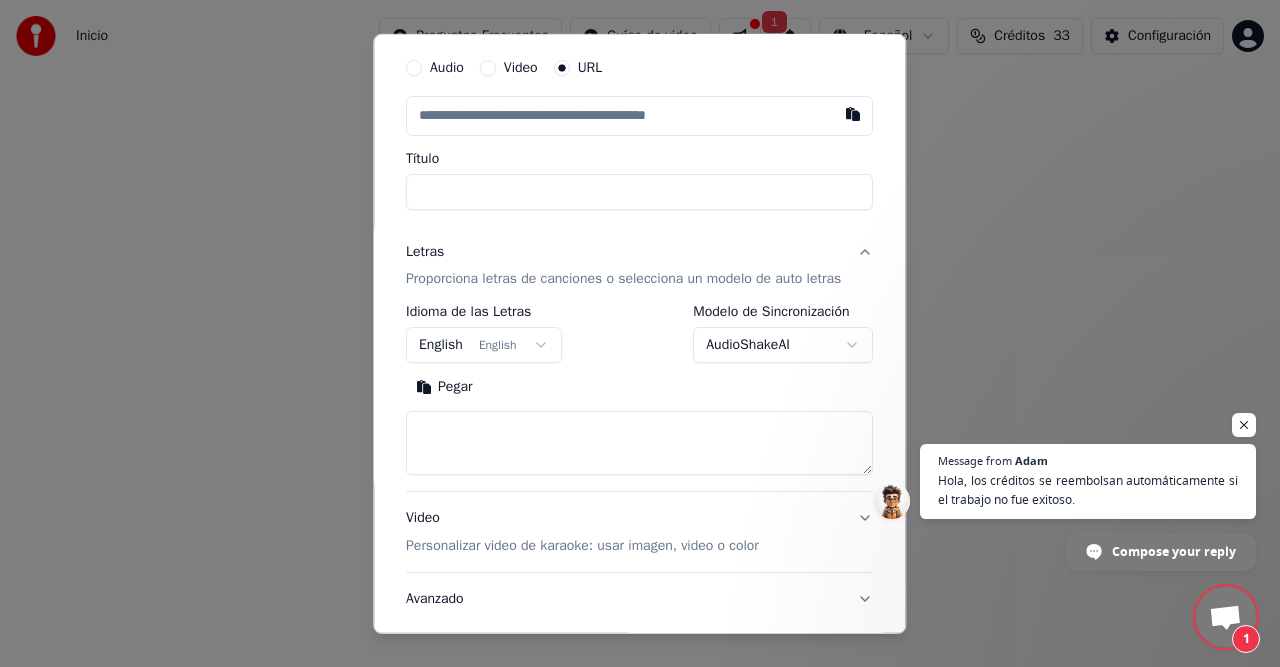 scroll, scrollTop: 192, scrollLeft: 0, axis: vertical 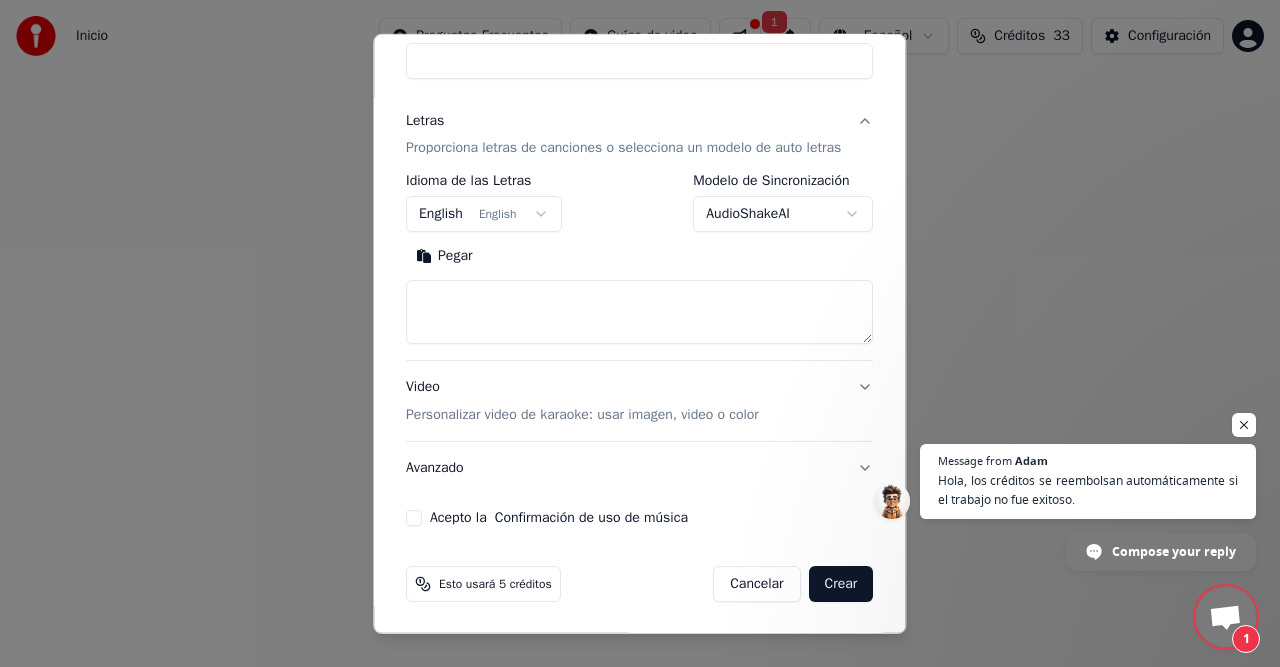 click on "Avanzado" at bounding box center (639, 468) 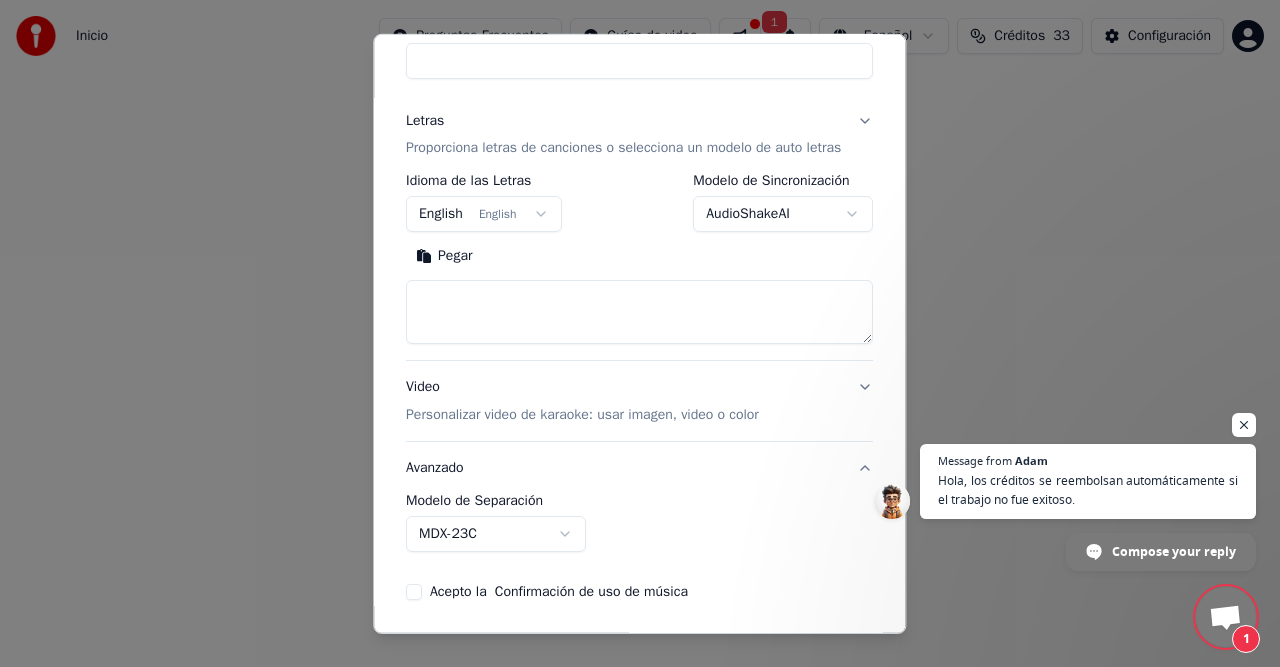 scroll, scrollTop: 80, scrollLeft: 0, axis: vertical 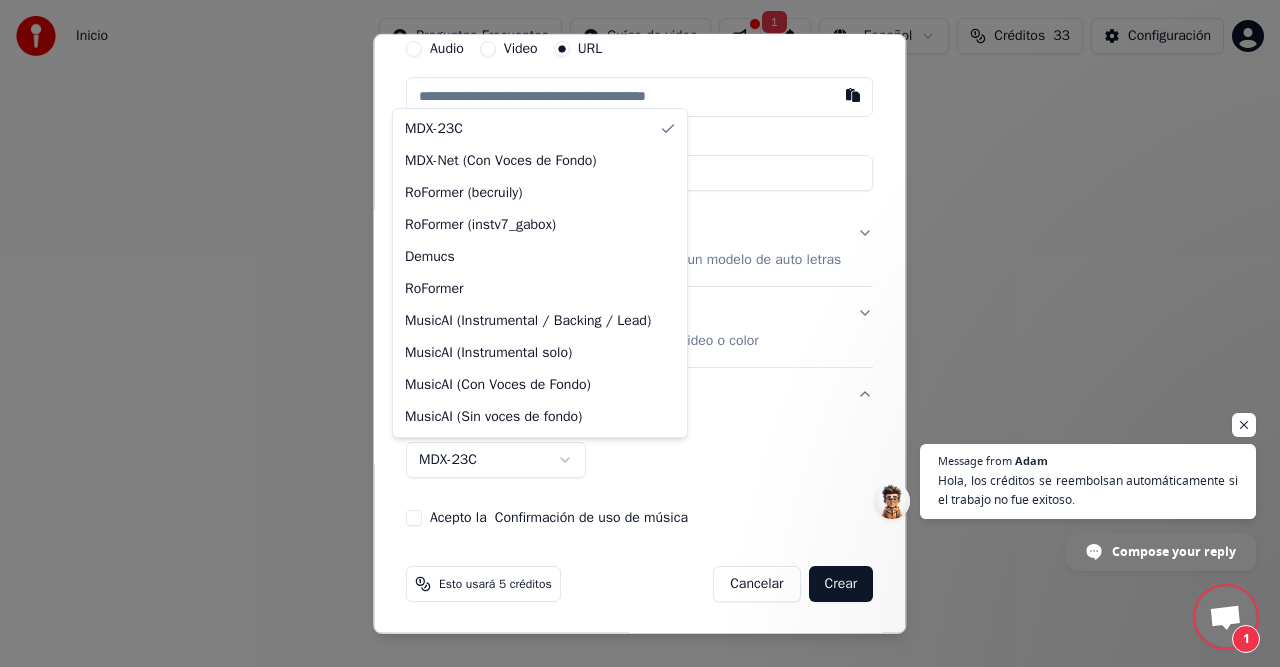 click on "Inicio Preguntas Frecuentes Guías de video 1 Español Créditos 33 Configuración Bienvenido a Youka Biblioteca Accede y administra todas las pistas de karaoke que has creado. Edita, organiza y perfecciona tus proyectos. Crear Karaoke Crea karaoke a partir de archivos de audio o video (MP3, MP4 y más), o pega una URL para generar instantáneamente un video de karaoke con letras sincronizadas. Chat [NAME] from Youka Desktop More channels Continue on Email Network offline. Reconnecting... No messages can be received or sent for now. Youka Desktop Hello! How can I help you?  Friday, 11 July SI TENGO DOS TRABAJOS EN COLA 7/11/2025 QUE PASA SALI DE LAAPLICACION Y LOS TRABAJOS EN COLA NOBAJARON Y PEDIMIS CREDITOS QUE DEBO HACER PARA RECUPERARLOS 7/11/2025 [NAME] Hola, los créditos se reembolsan automáticamente si el trabajo no fue exitoso. 7/11/2025 Send a file Insert an emoji Send a file We run on Crisp Message from [NAME] Hola, los créditos se reembolsan automáticamente si el trabajo no fue exitoso. 1 Audio Video" at bounding box center (640, 300) 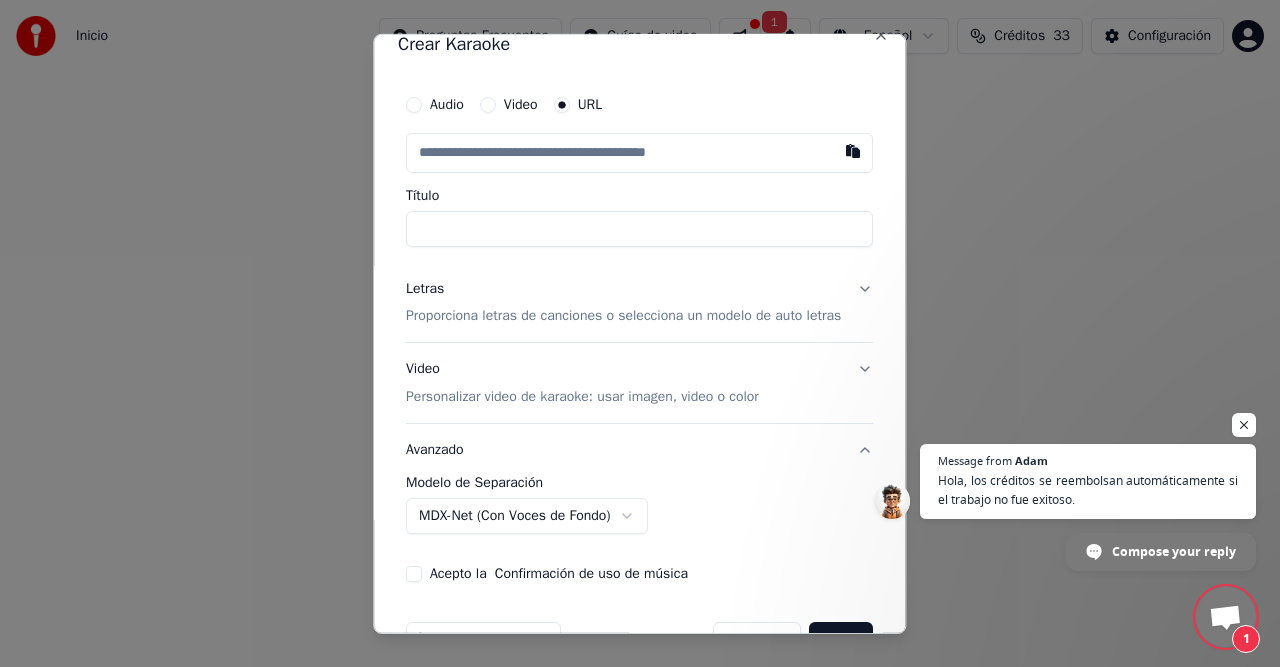 scroll, scrollTop: 0, scrollLeft: 0, axis: both 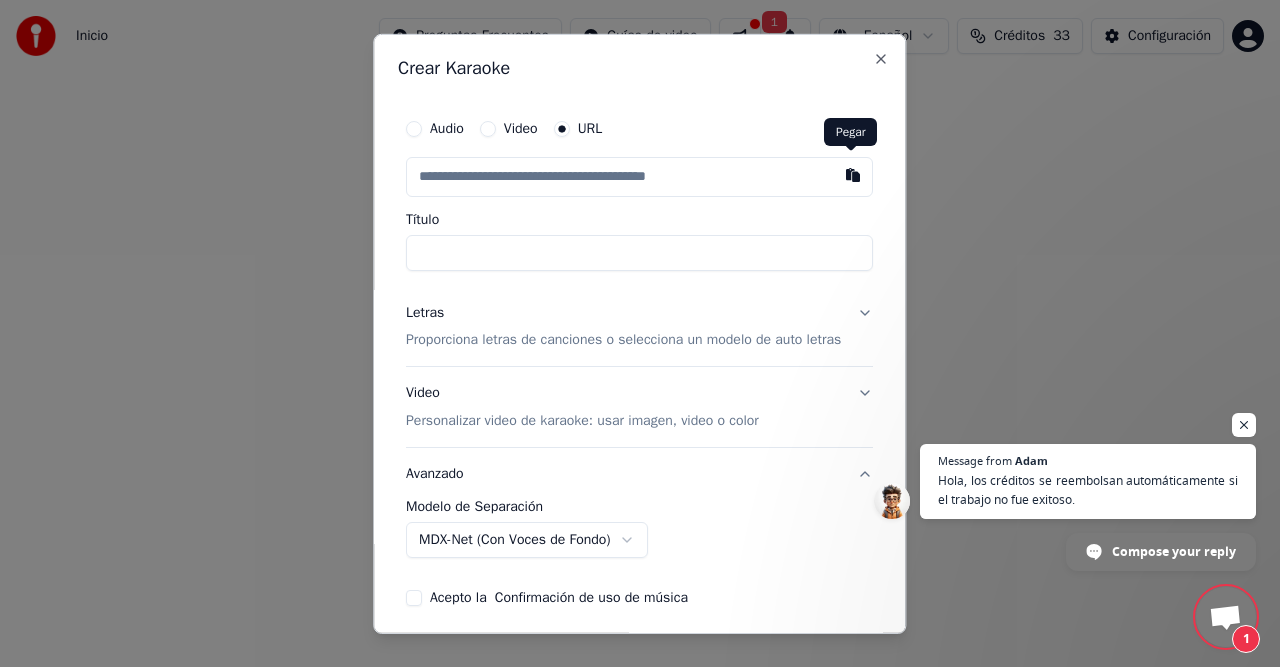 click at bounding box center (854, 174) 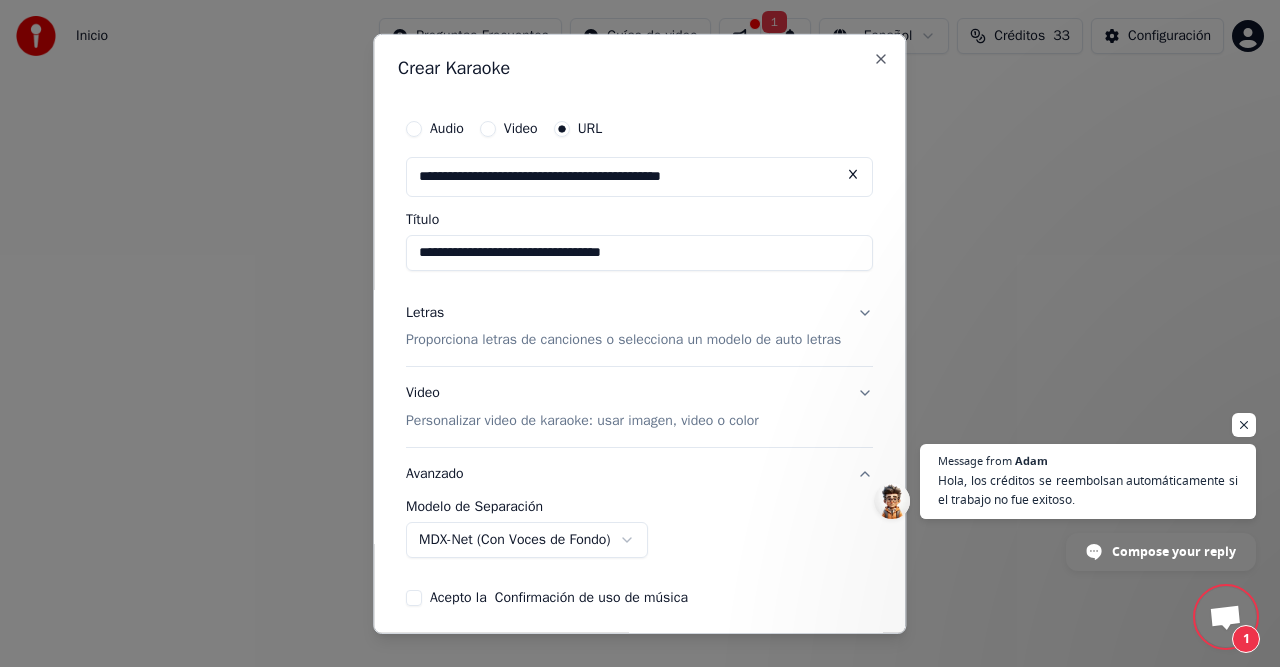 type on "**********" 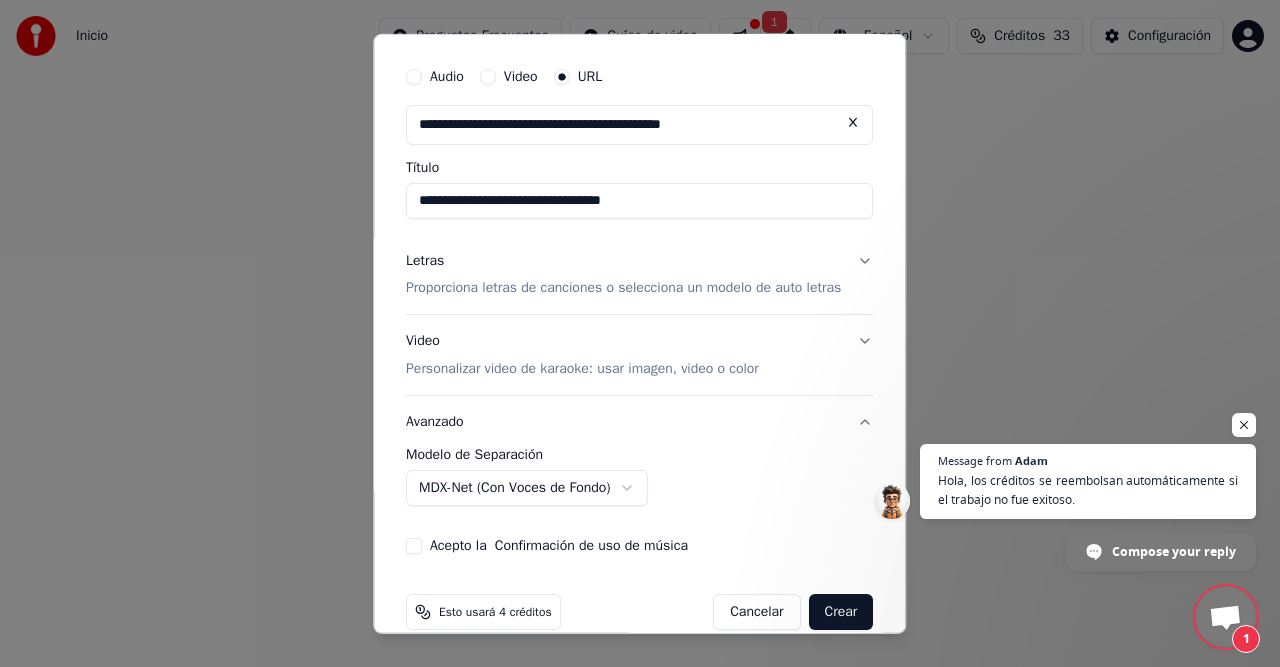 scroll, scrollTop: 80, scrollLeft: 0, axis: vertical 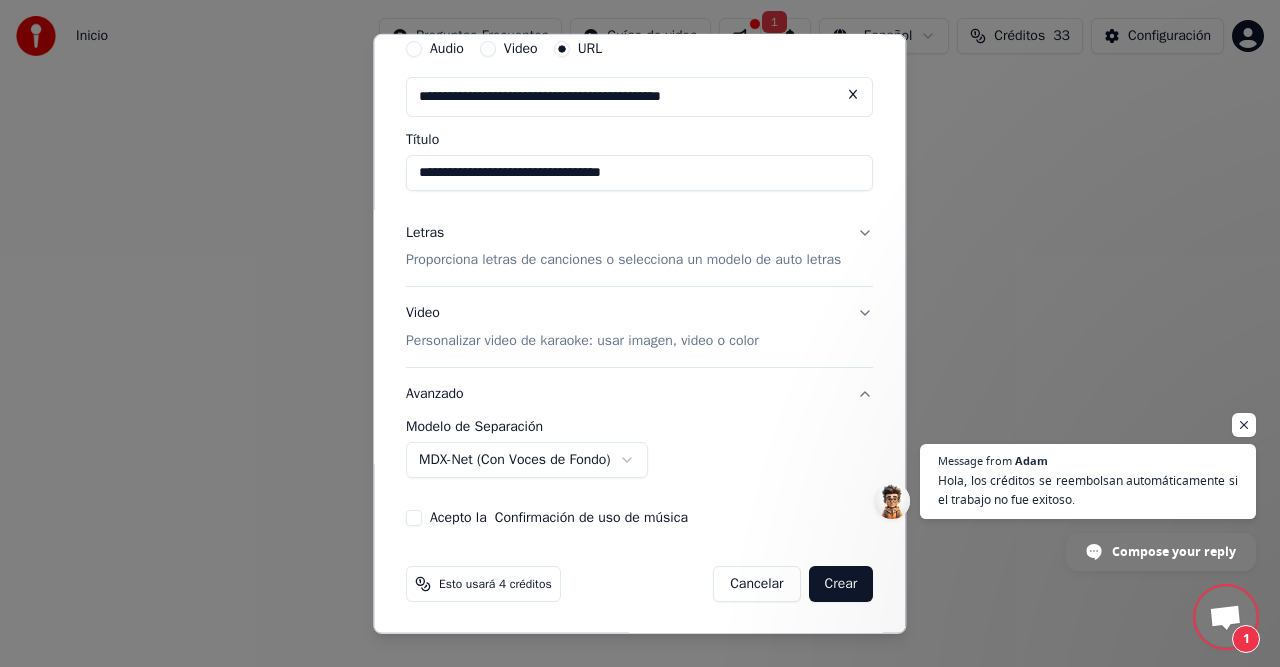 click on "Letras Proporciona letras de canciones o selecciona un modelo de auto letras" at bounding box center (639, 246) 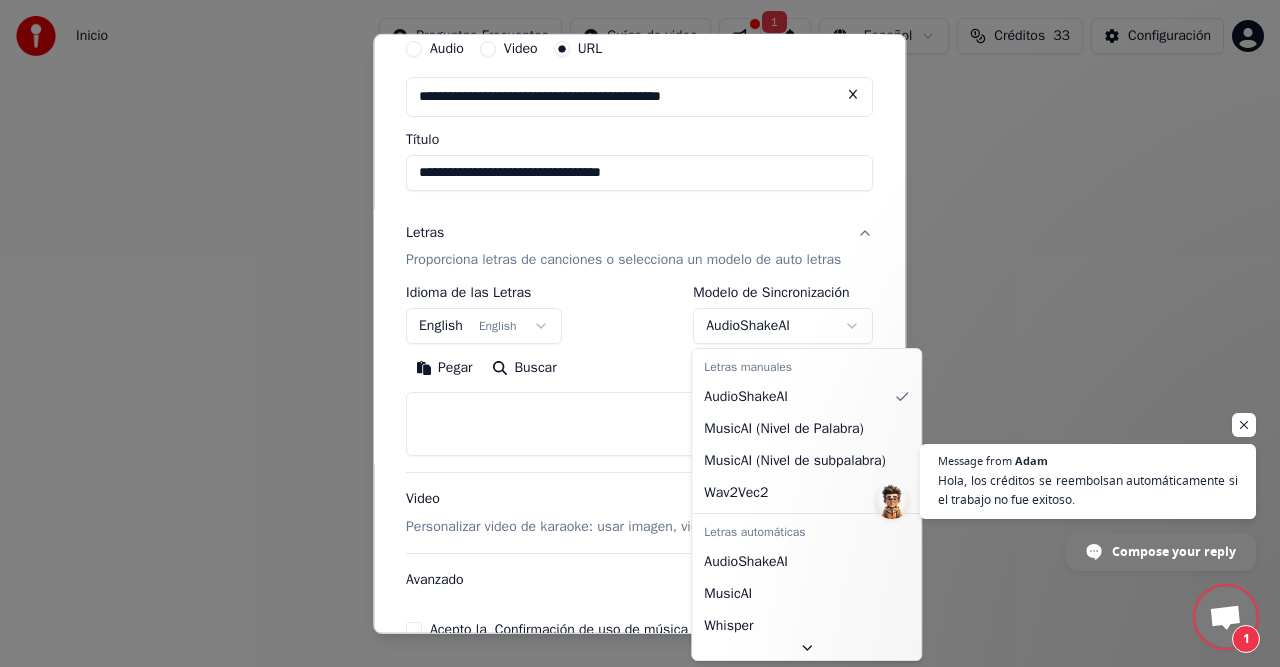 click on "Inicio Preguntas Frecuentes Guías de video 1 Español Créditos 33 Configuración Bienvenido a Youka Biblioteca Accede y administra todas las pistas de karaoke que has creado. Edita, organiza y perfecciona tus proyectos. Crear Karaoke Crea karaoke a partir de archivos de audio o video (MP3, MP4 y más), o pega una URL para generar instantáneamente un video de karaoke con letras sincronizadas. Chat [NAME] from Youka Desktop More channels Continue on Email Network offline. Reconnecting... No messages can be received or sent for now. Youka Desktop Hello! How can I help you?  Friday, 11 July SI TENGO DOS TRABAJOS EN COLA 7/11/2025 QUE PASA SALI DE LAAPLICACION Y LOS TRABAJOS EN COLA NOBAJARON Y PEDIMIS CREDITOS QUE DEBO HACER PARA RECUPERARLOS 7/11/2025 [NAME] Hola, los créditos se reembolsan automáticamente si el trabajo no fue exitoso. 7/11/2025 Send a file Insert an emoji Send a file We run on Crisp Message from [NAME] Hola, los créditos se reembolsan automáticamente si el trabajo no fue exitoso. 1 Audio Video" at bounding box center (640, 300) 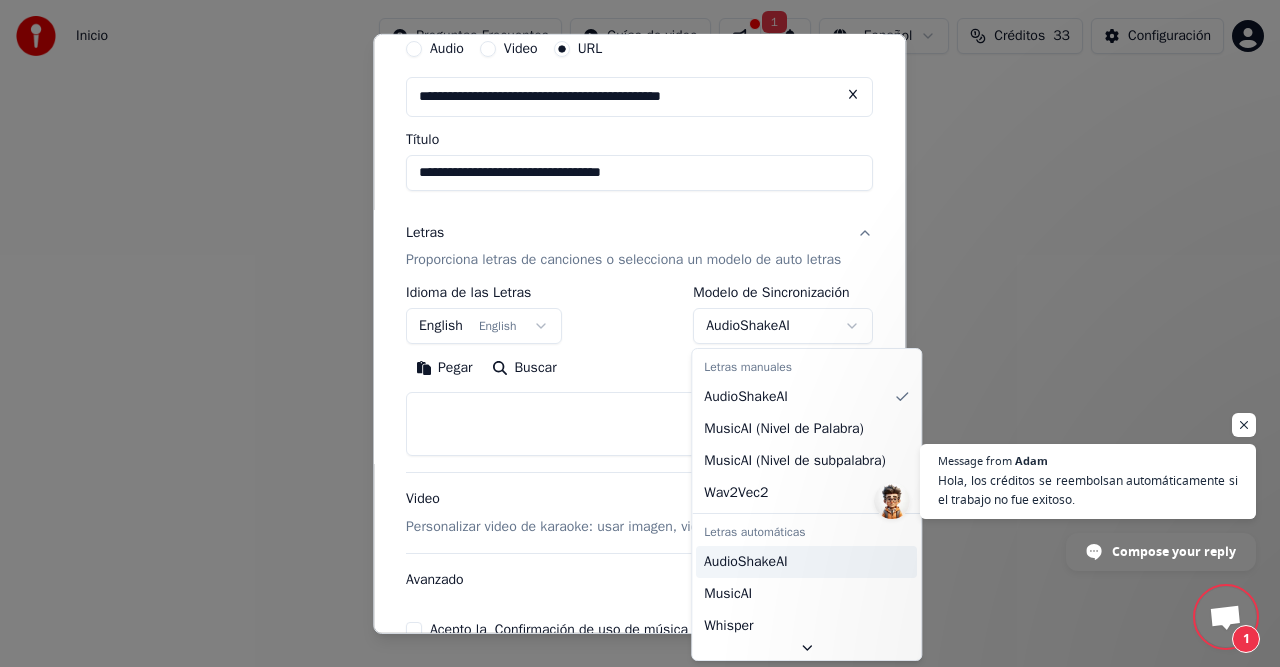 scroll, scrollTop: 50, scrollLeft: 0, axis: vertical 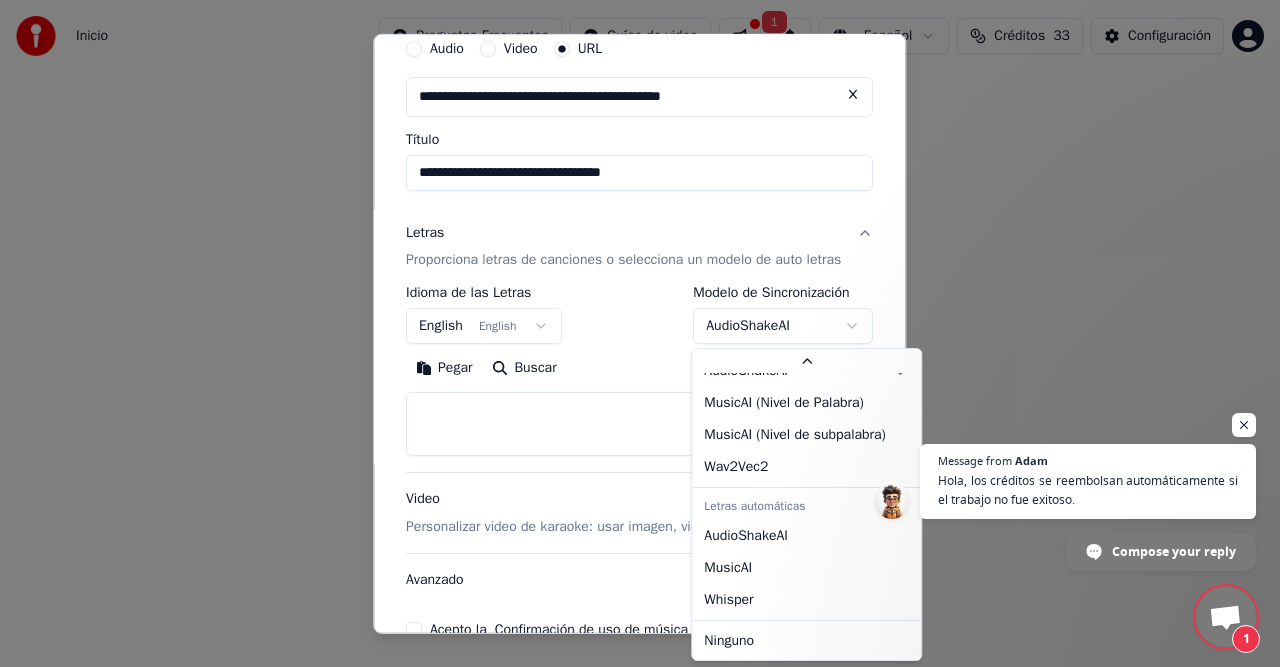 select on "****" 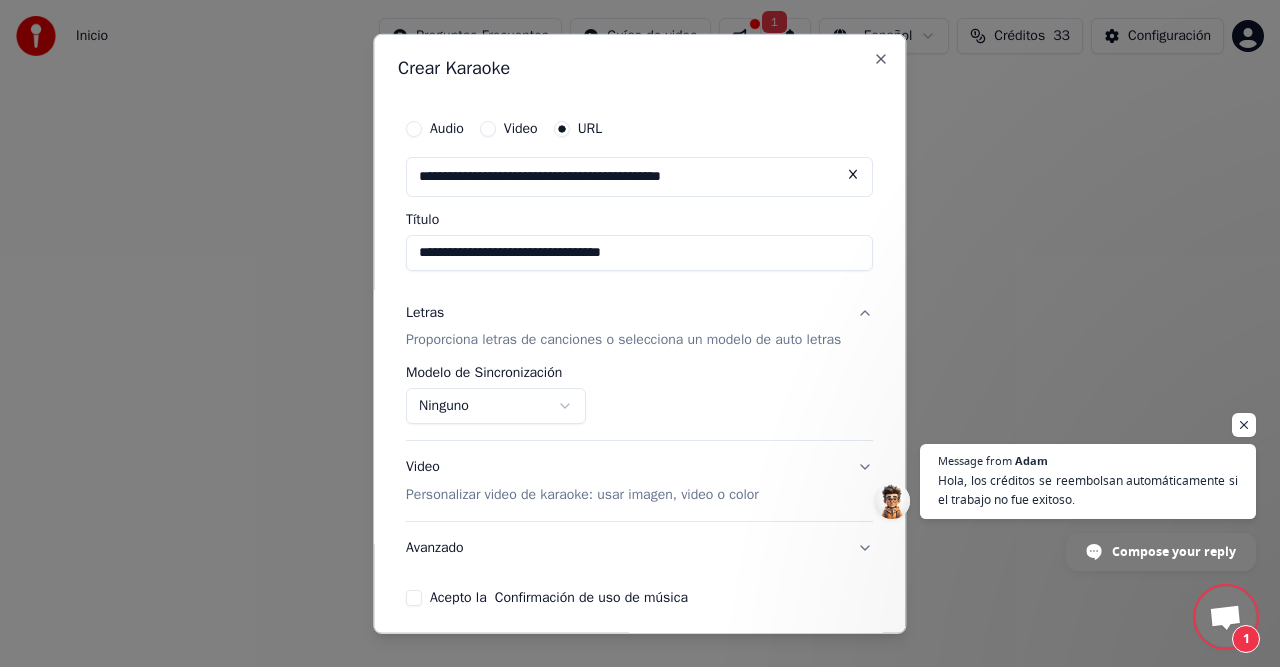 scroll, scrollTop: 80, scrollLeft: 0, axis: vertical 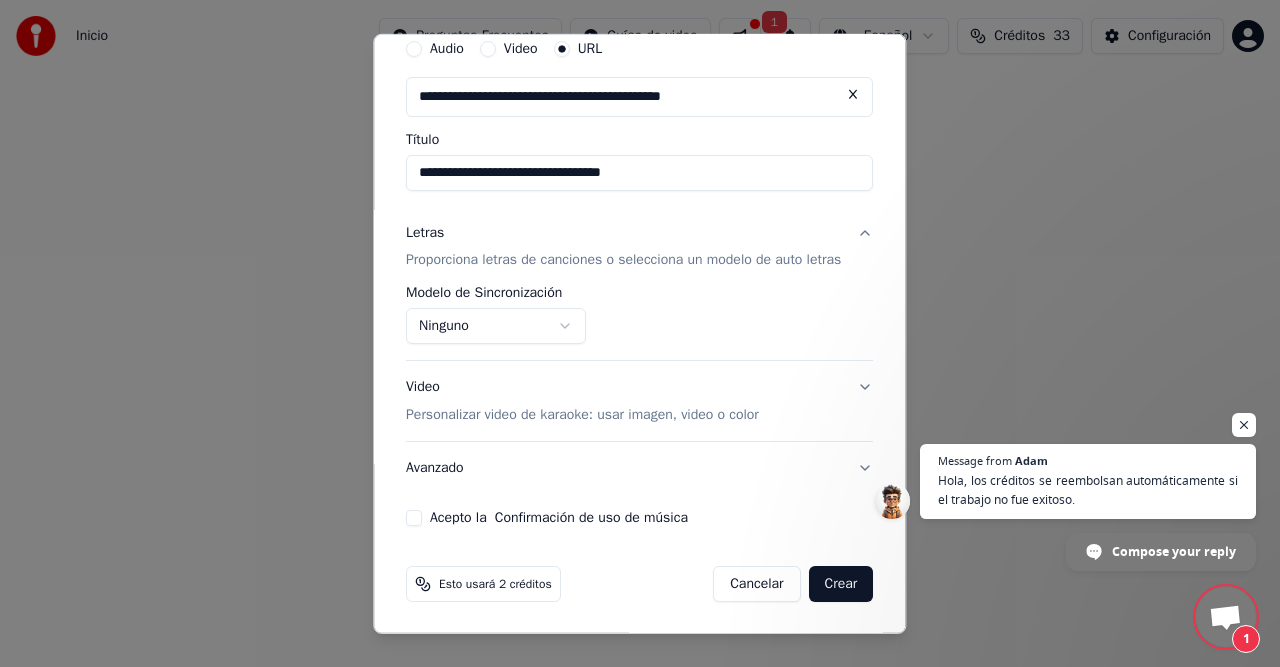 click on "Avanzado" at bounding box center [639, 468] 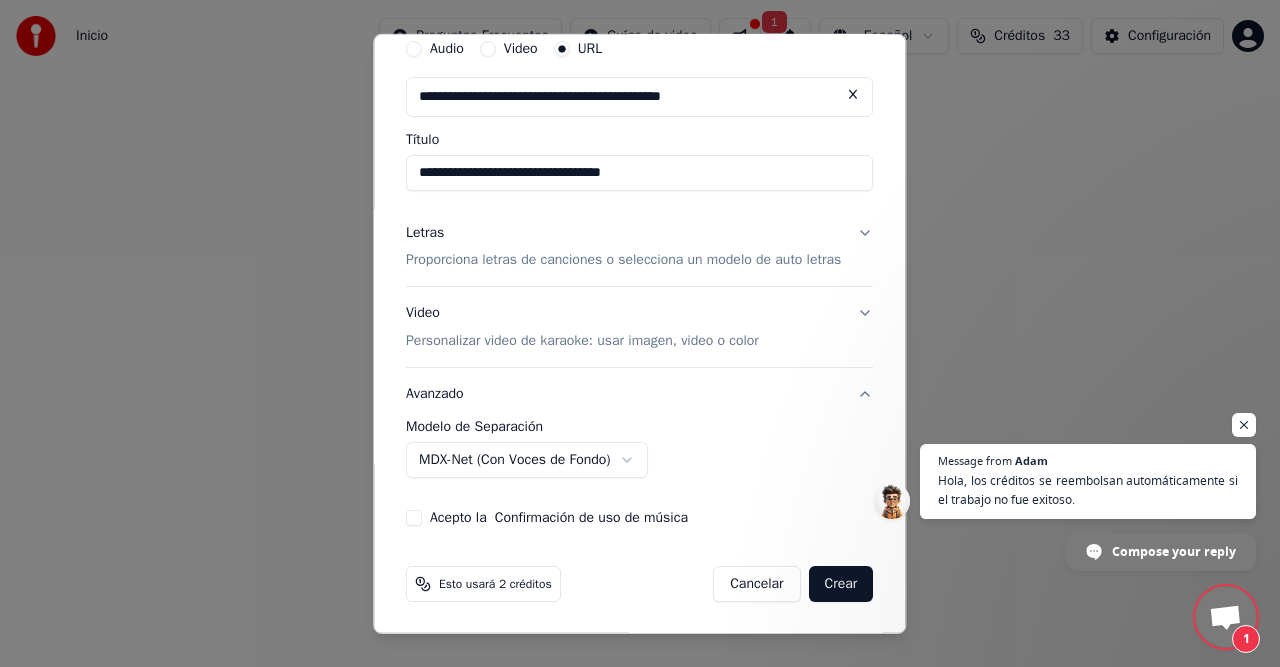 click on "**********" at bounding box center (639, 449) 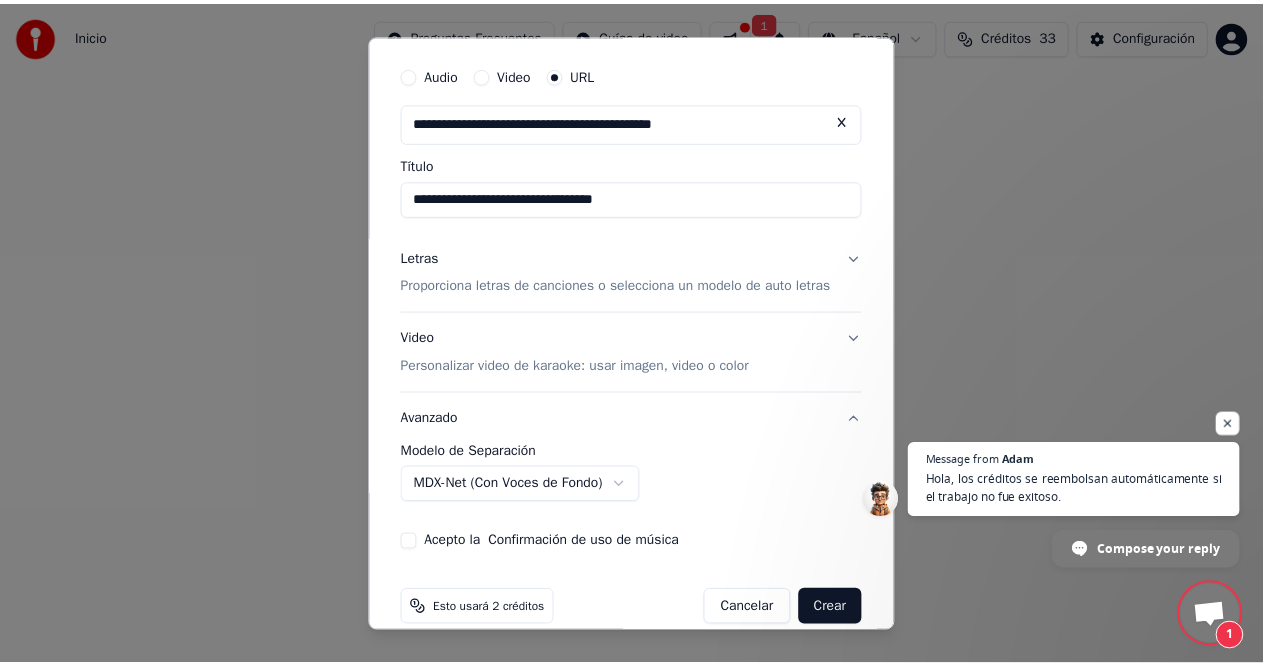 scroll, scrollTop: 80, scrollLeft: 0, axis: vertical 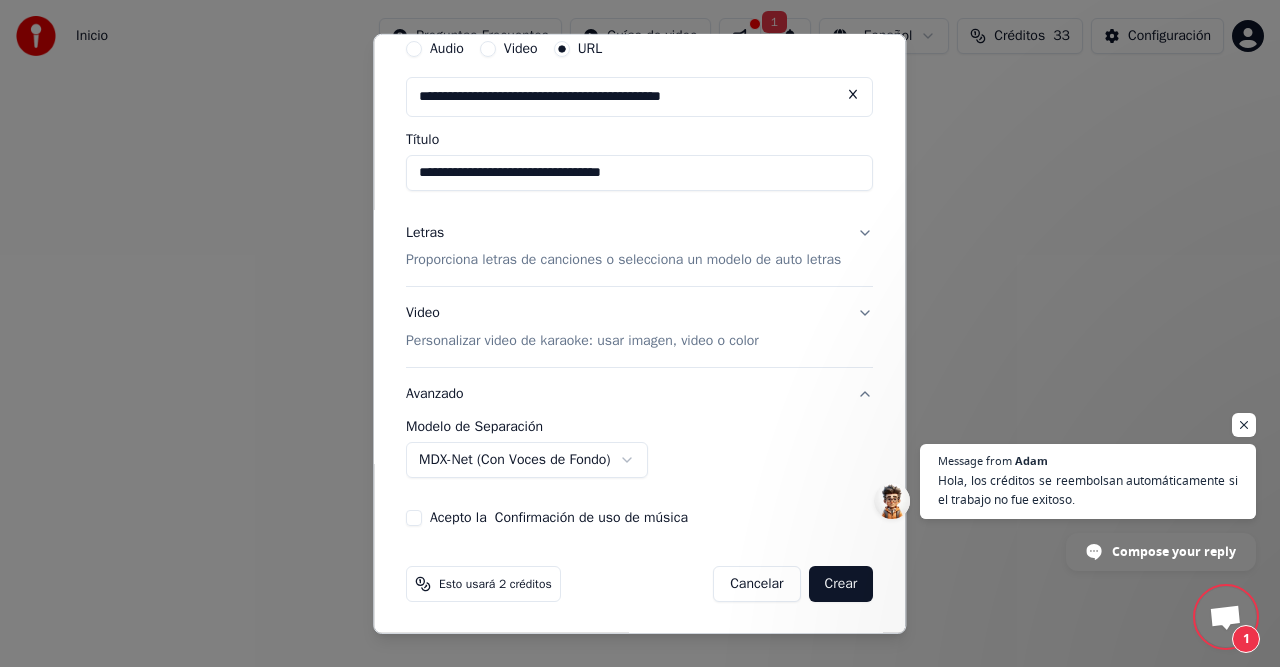 click on "Crear" at bounding box center [841, 584] 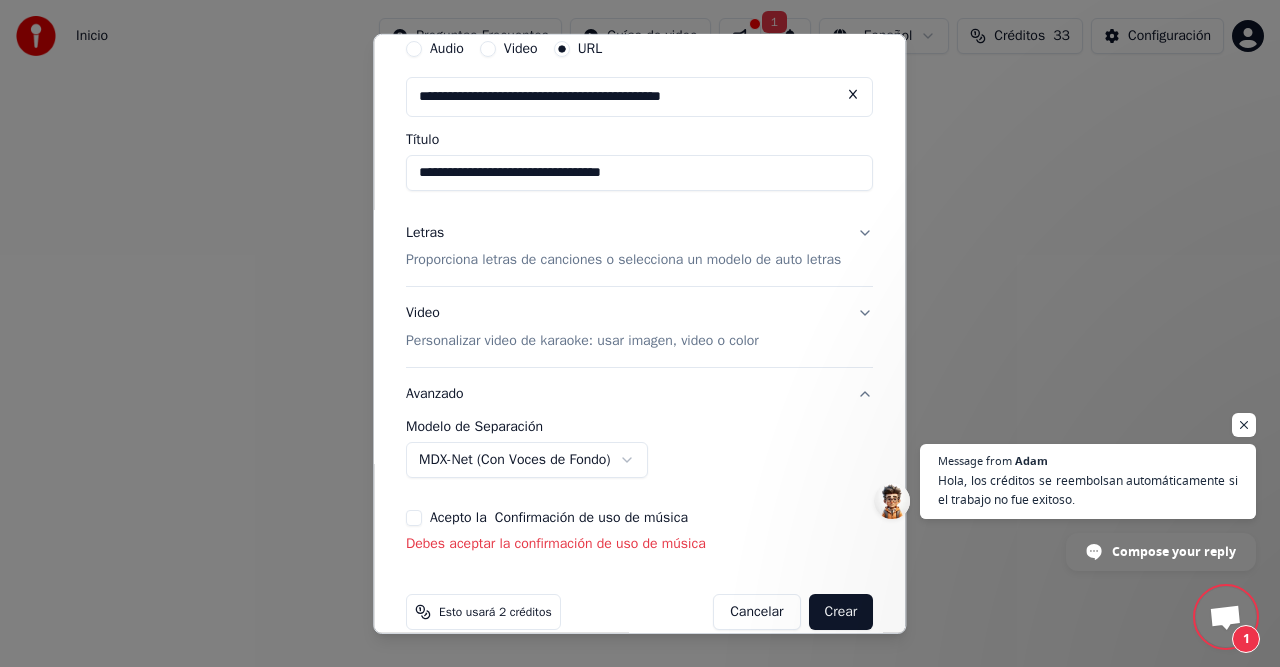 click on "Acepto la   Confirmación de uso de música" at bounding box center (414, 518) 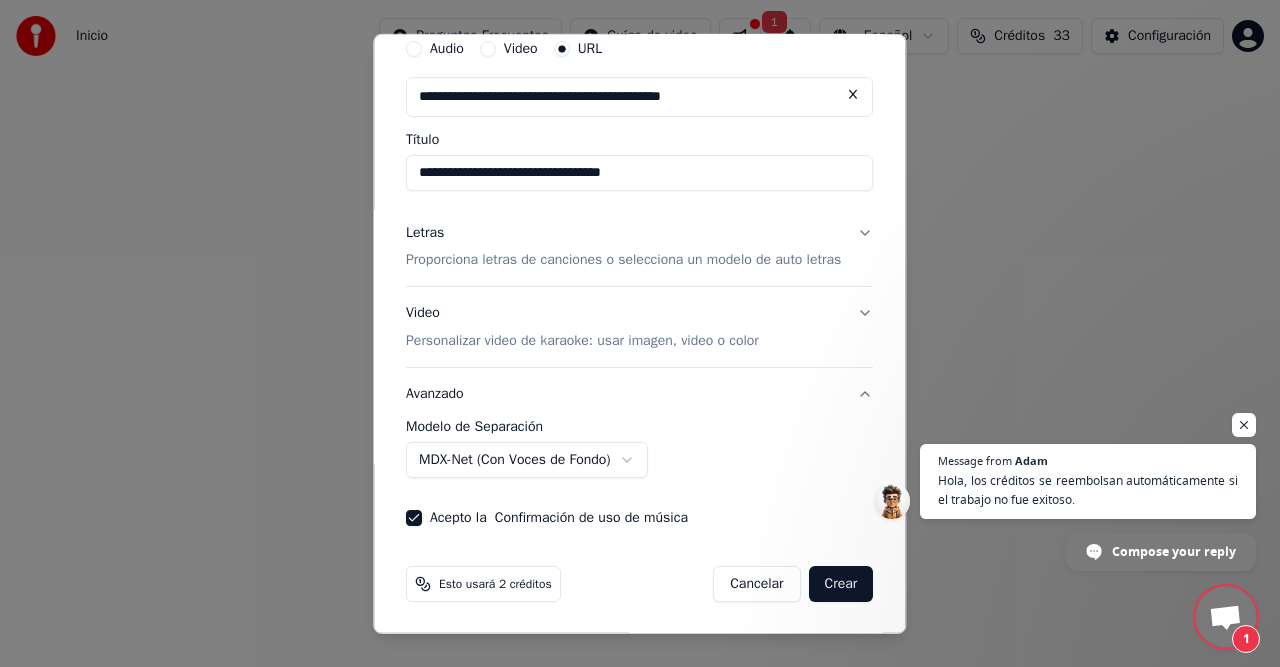 click on "Crear" at bounding box center (841, 584) 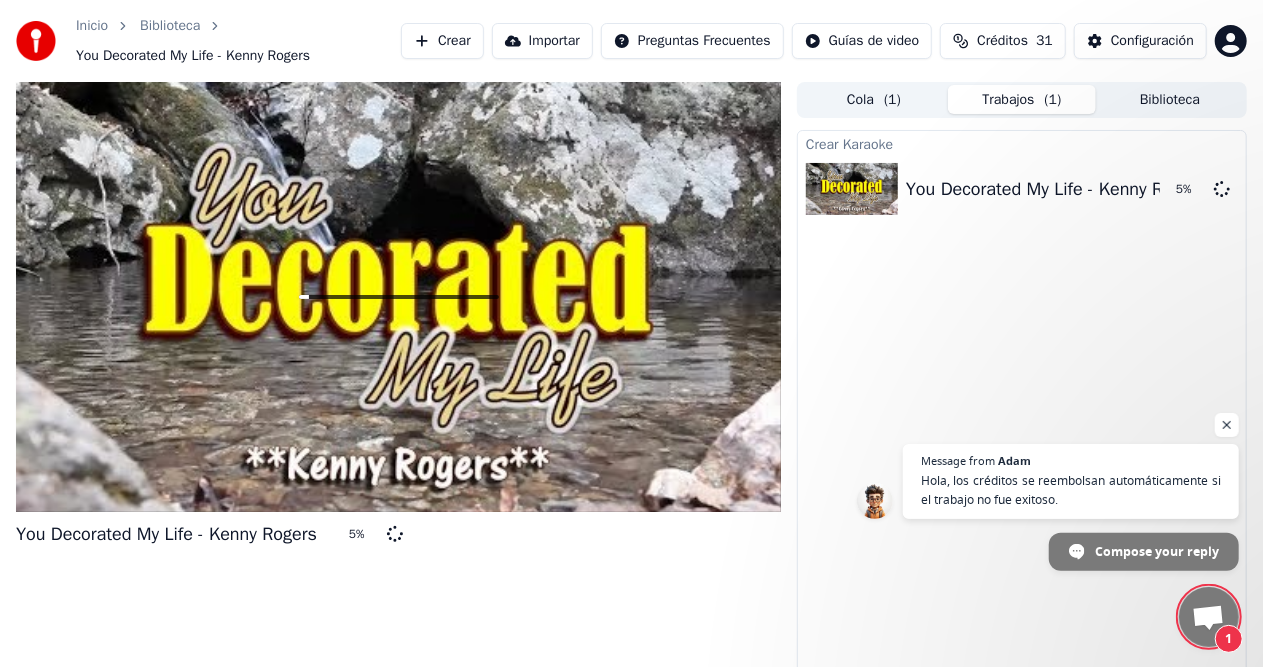 click on "1" at bounding box center (1209, 617) 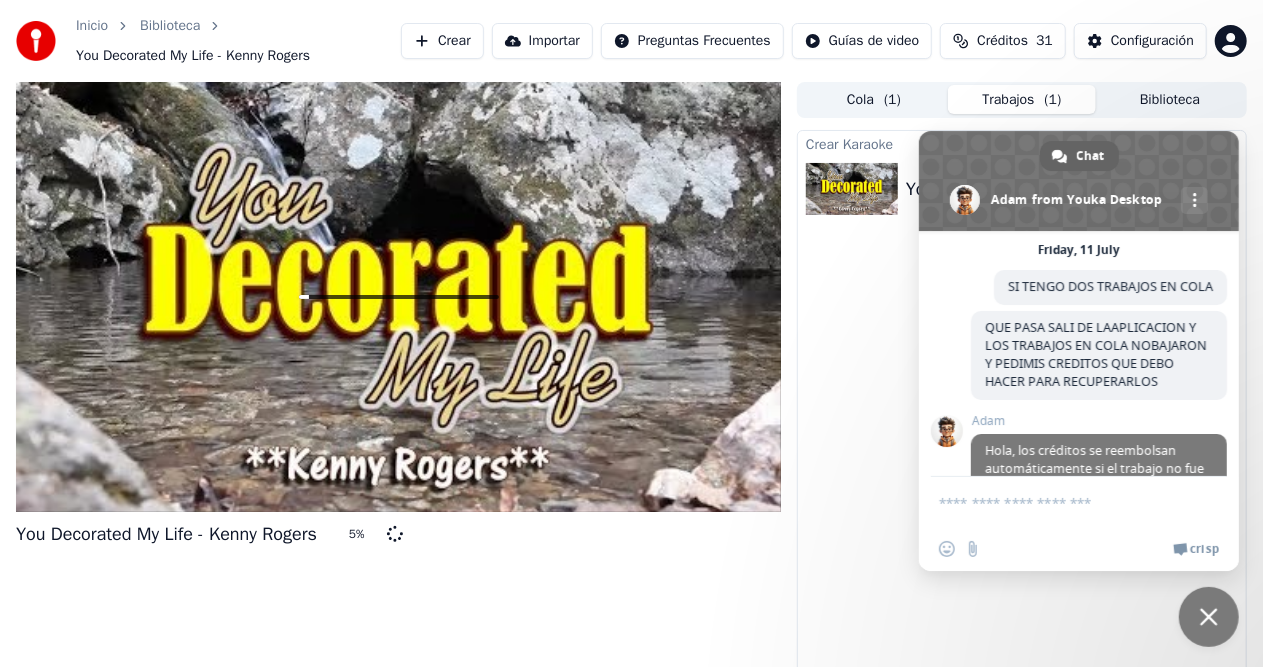 scroll, scrollTop: 156, scrollLeft: 0, axis: vertical 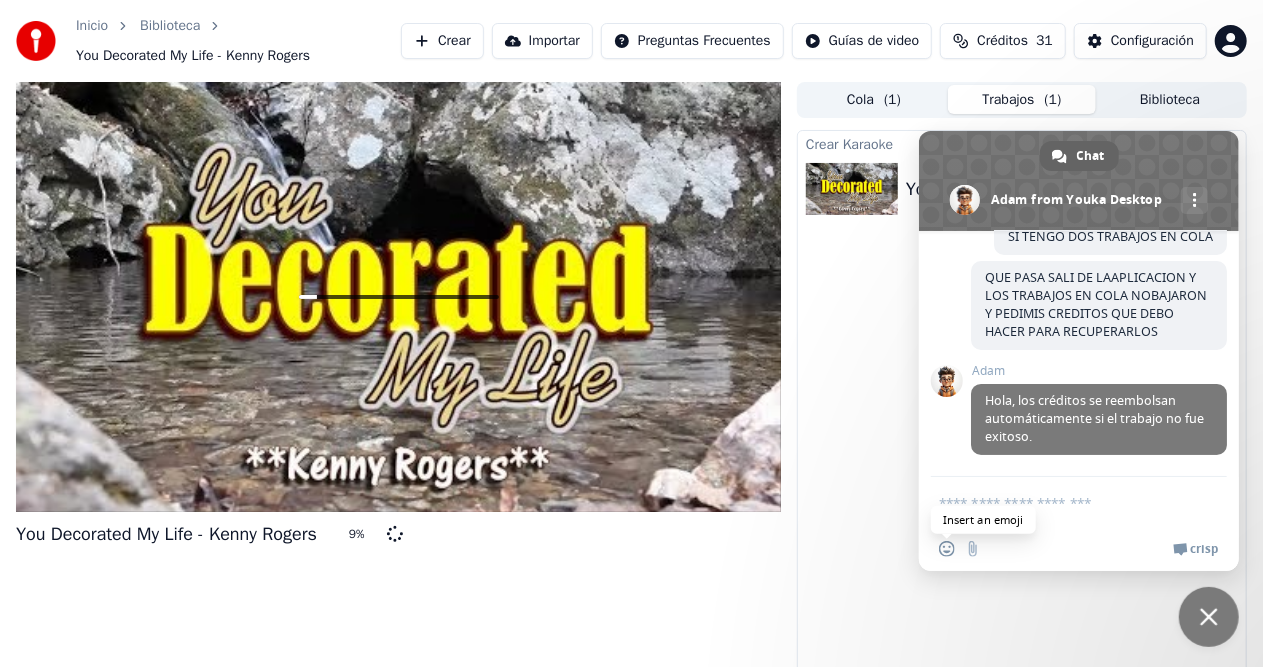 click at bounding box center [947, 549] 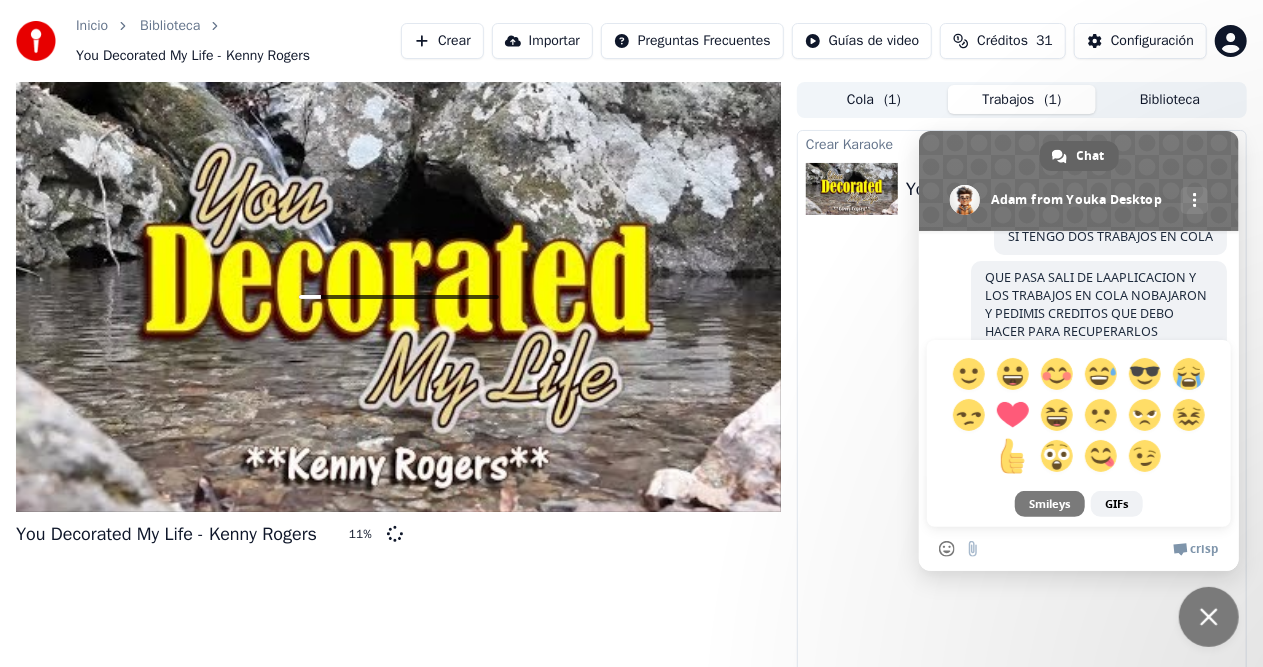 click at bounding box center [1012, 455] 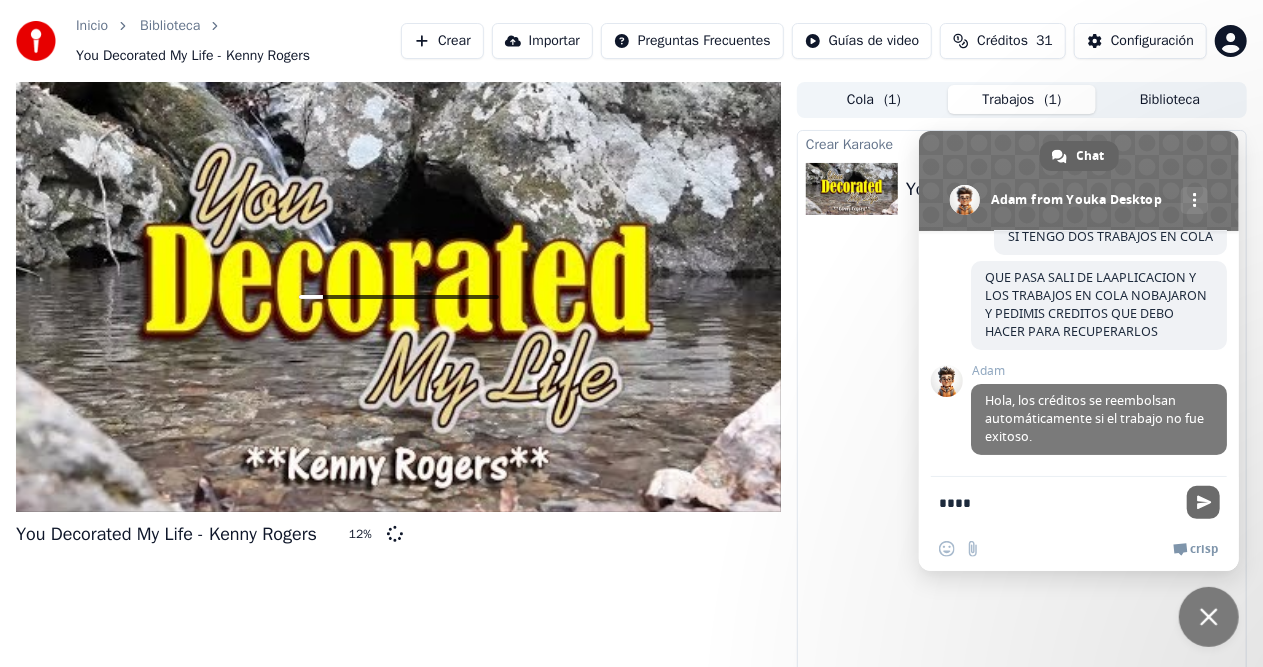 click at bounding box center (1204, 502) 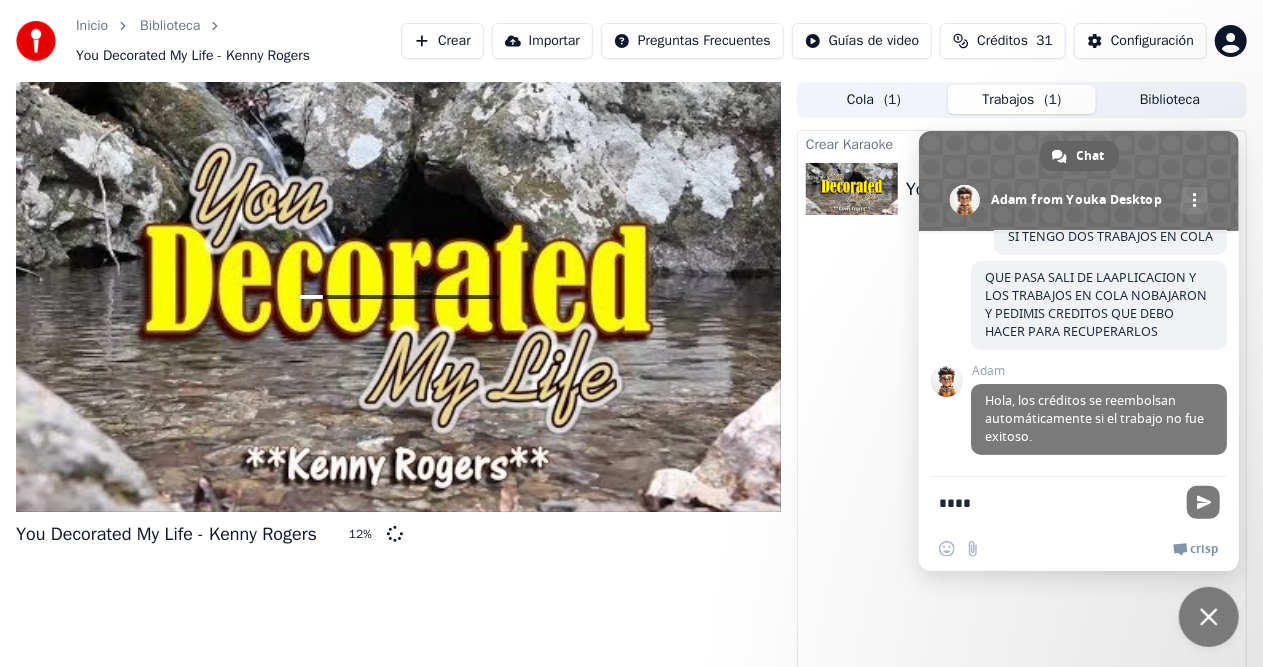 type 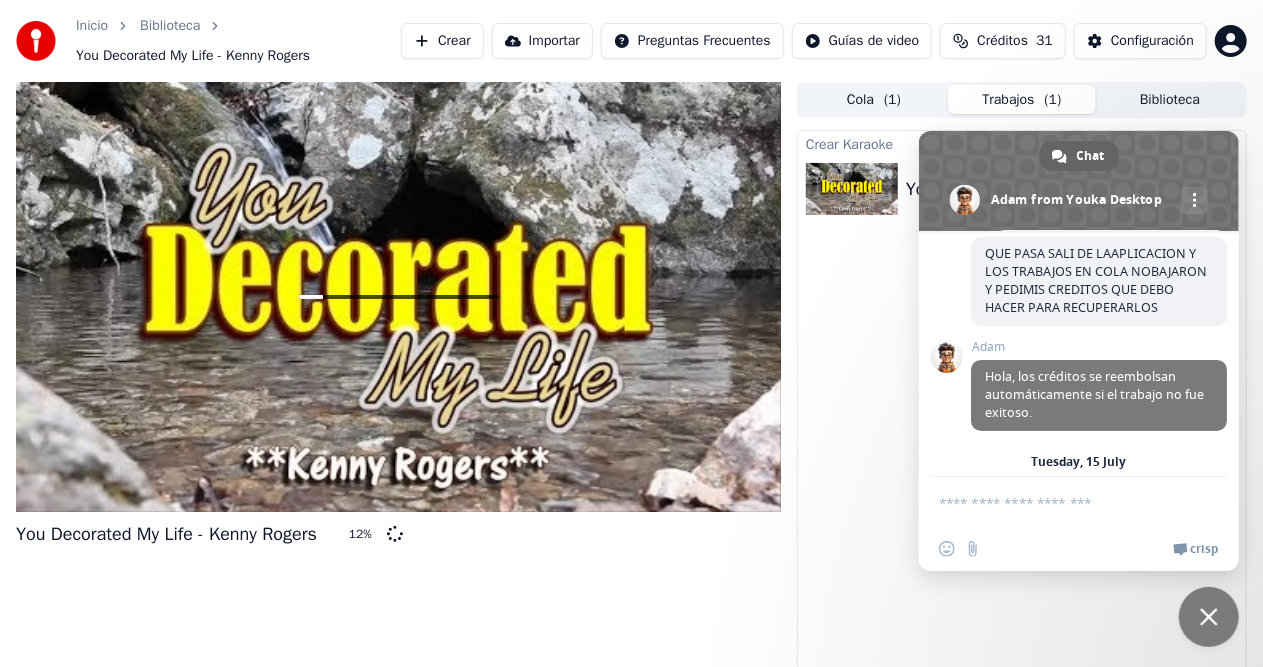 scroll, scrollTop: 280, scrollLeft: 0, axis: vertical 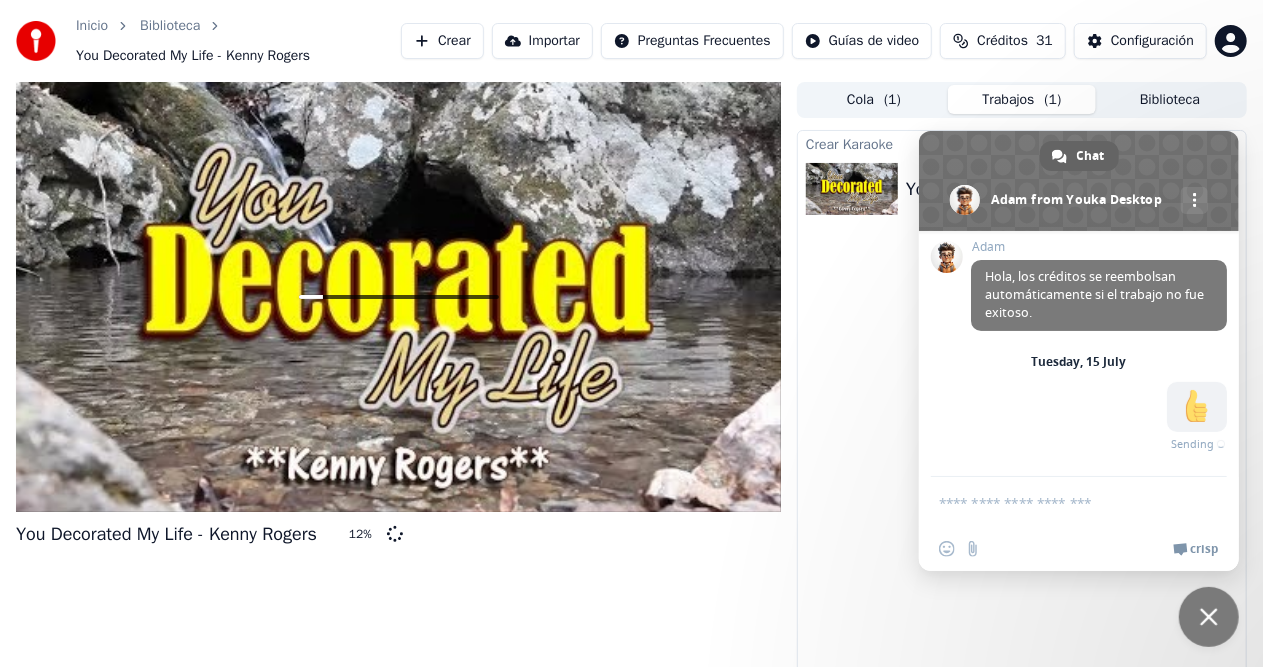 click on "Crear Karaoke You Decorated My Life - Kenny Rogers 12 %" at bounding box center [1022, 413] 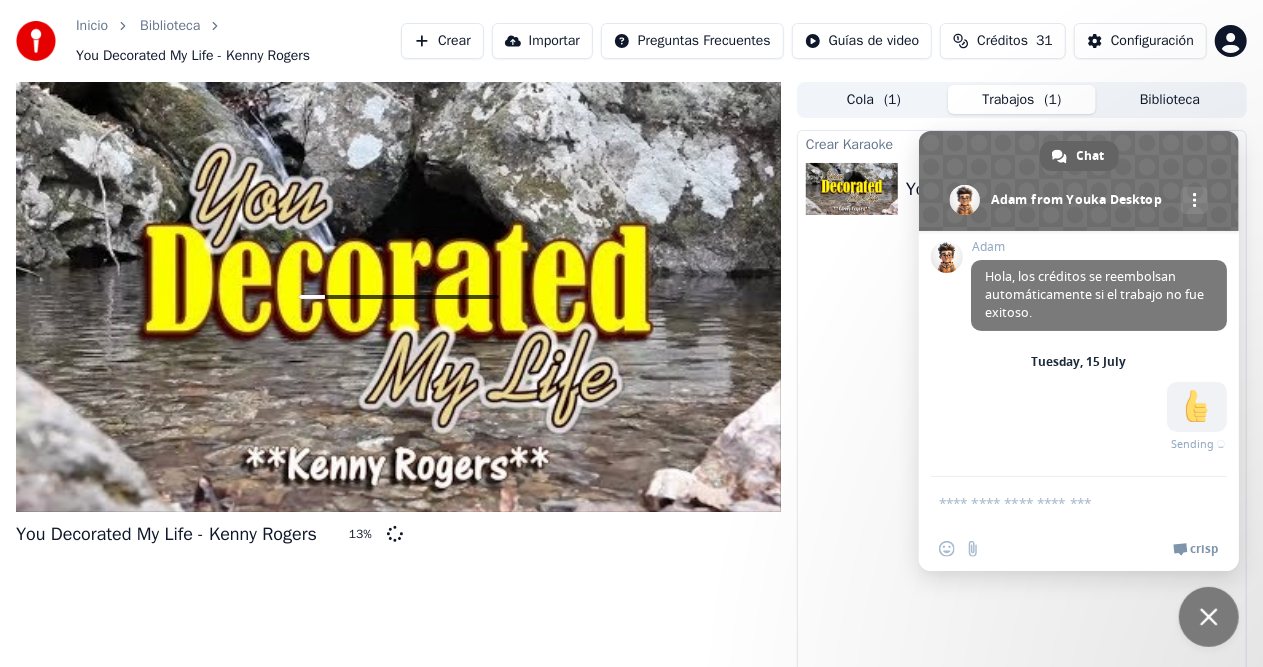 scroll, scrollTop: 257, scrollLeft: 0, axis: vertical 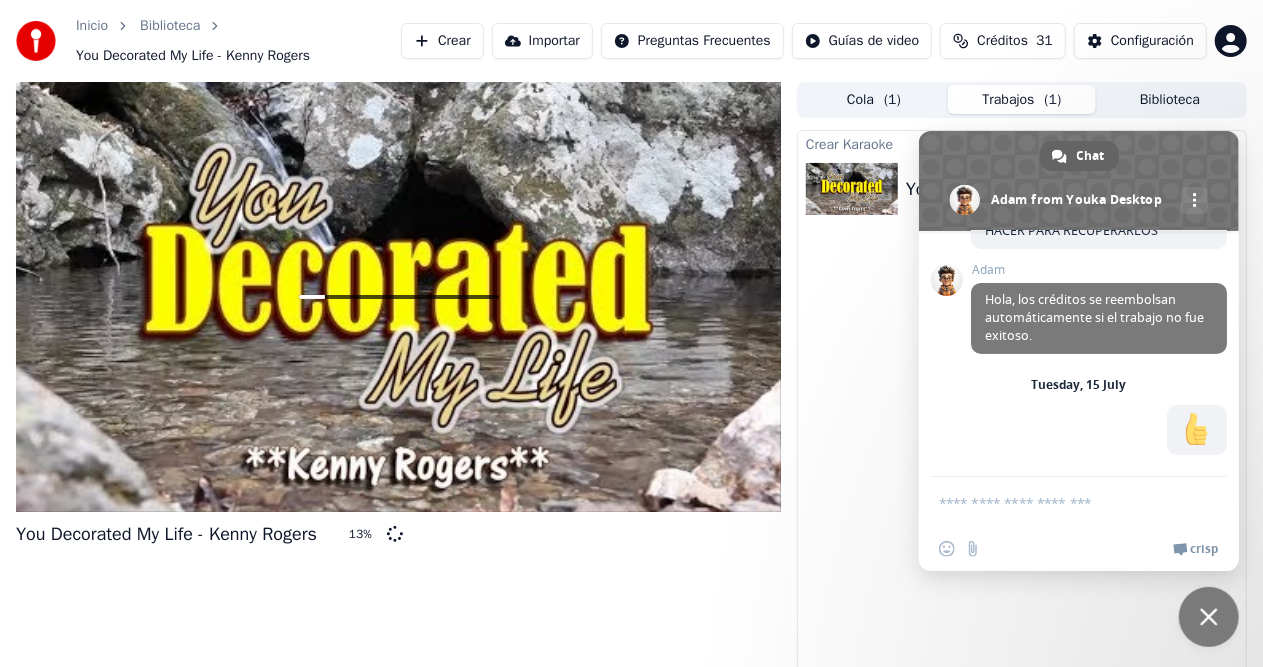 click at bounding box center [1209, 617] 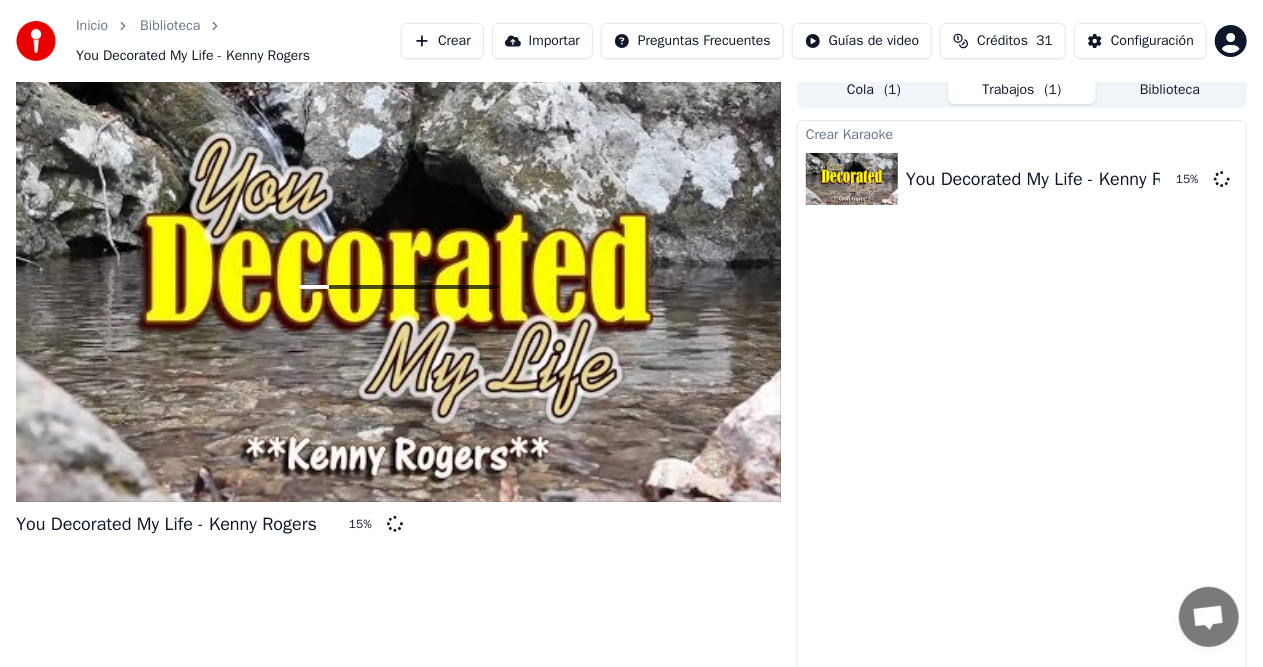 scroll, scrollTop: 0, scrollLeft: 0, axis: both 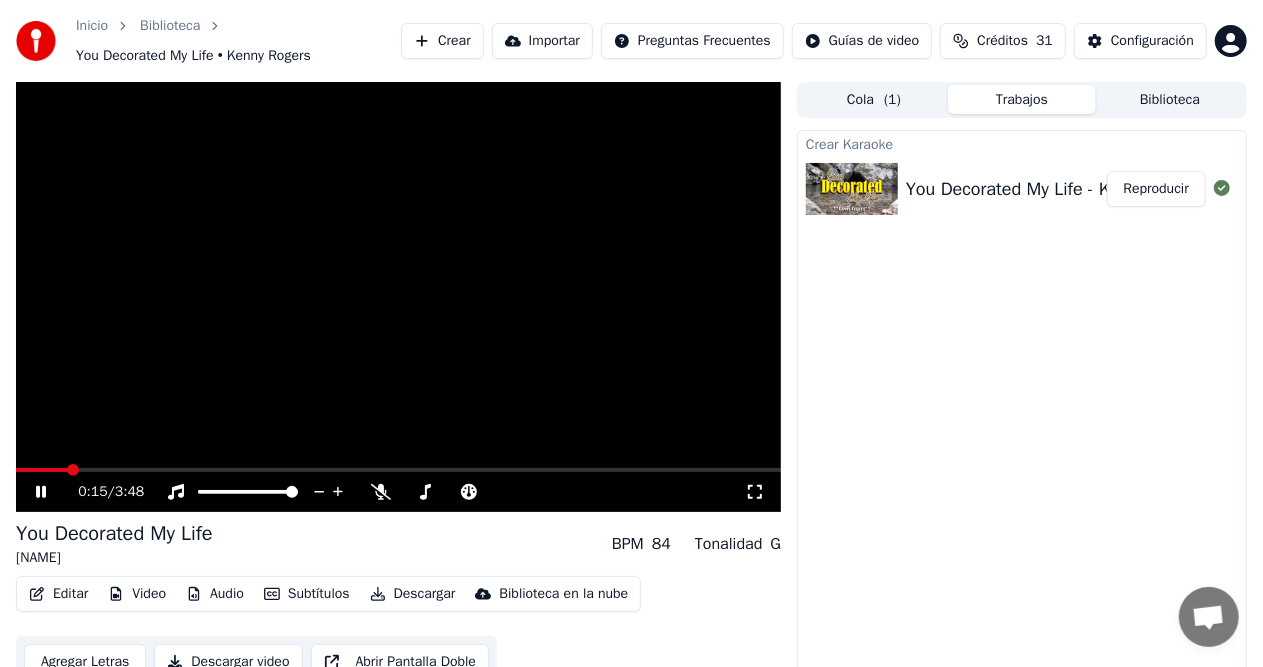 drag, startPoint x: 40, startPoint y: 504, endPoint x: 44, endPoint y: 491, distance: 13.601471 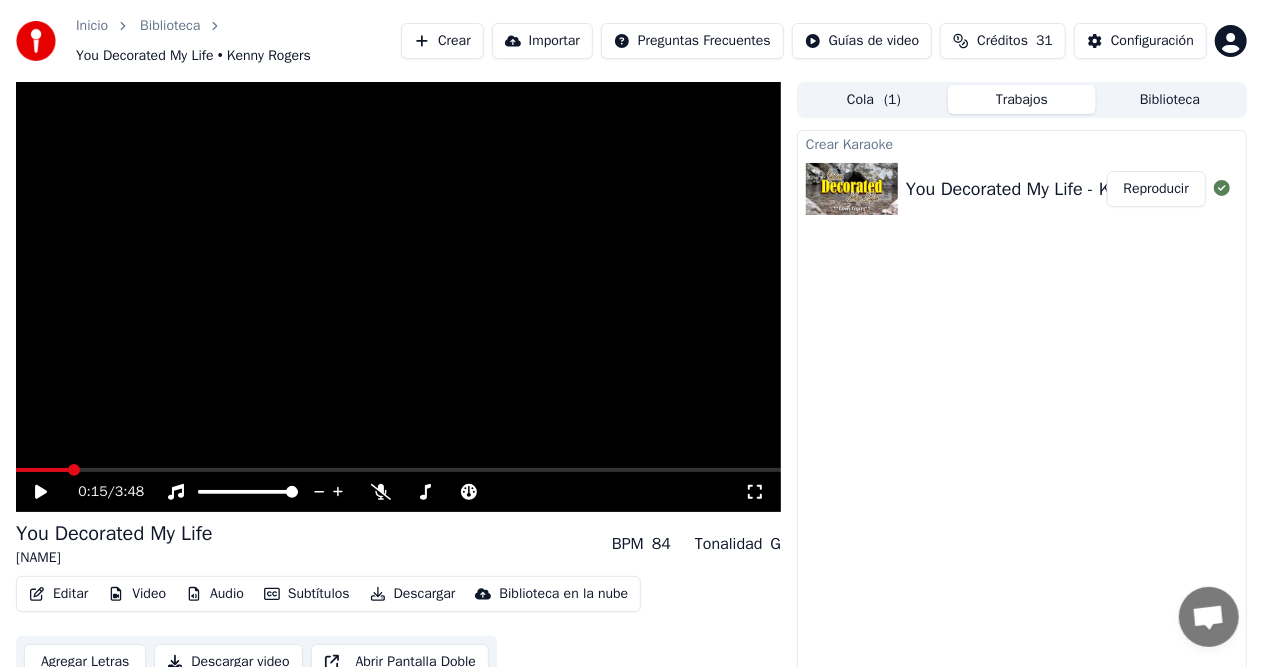 click 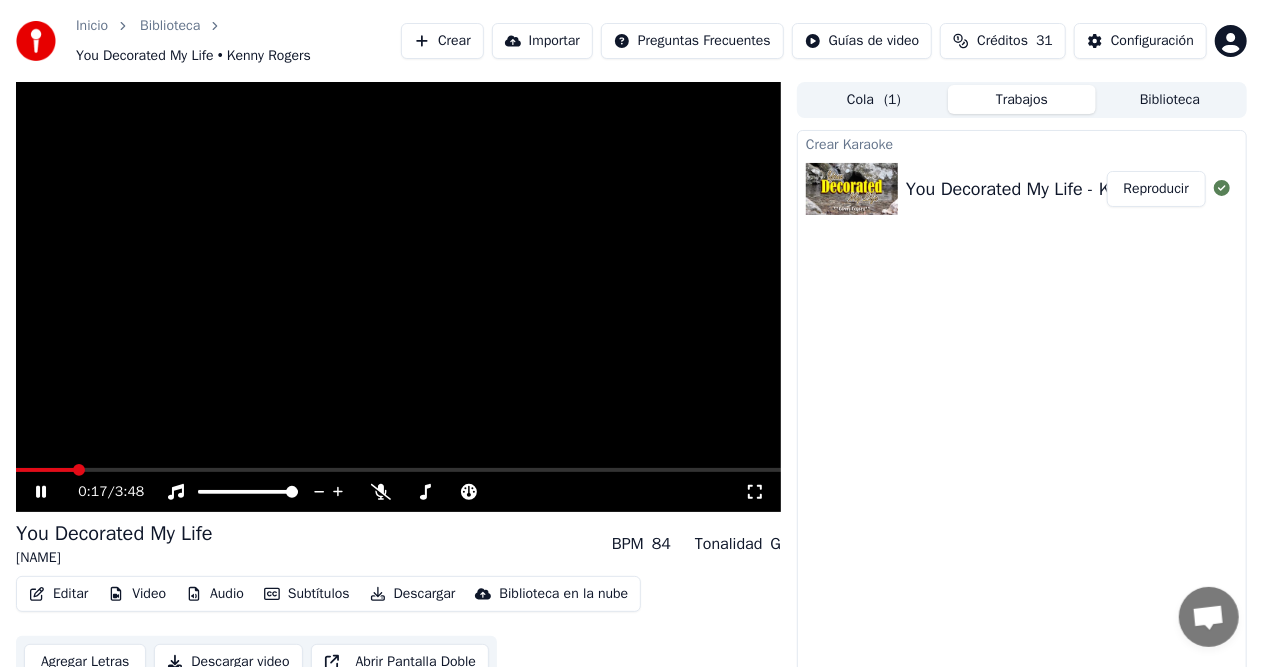 click 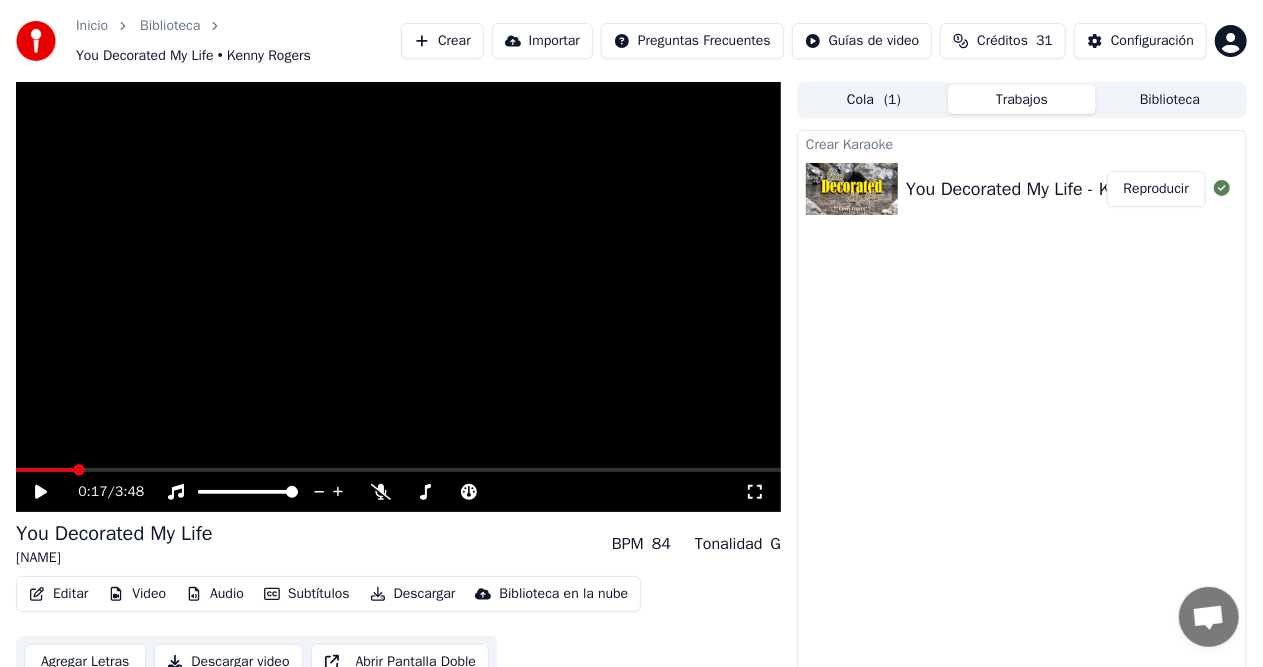 click at bounding box center [398, 297] 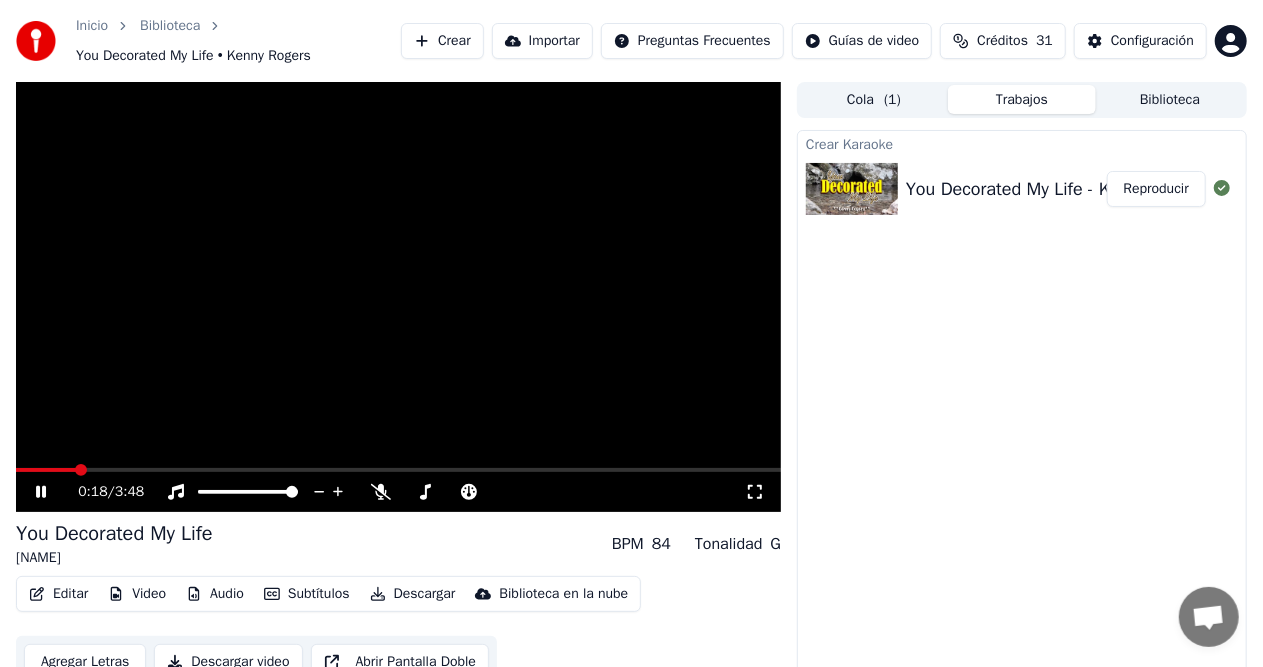 click on "0:18  /  3:48" at bounding box center [398, 492] 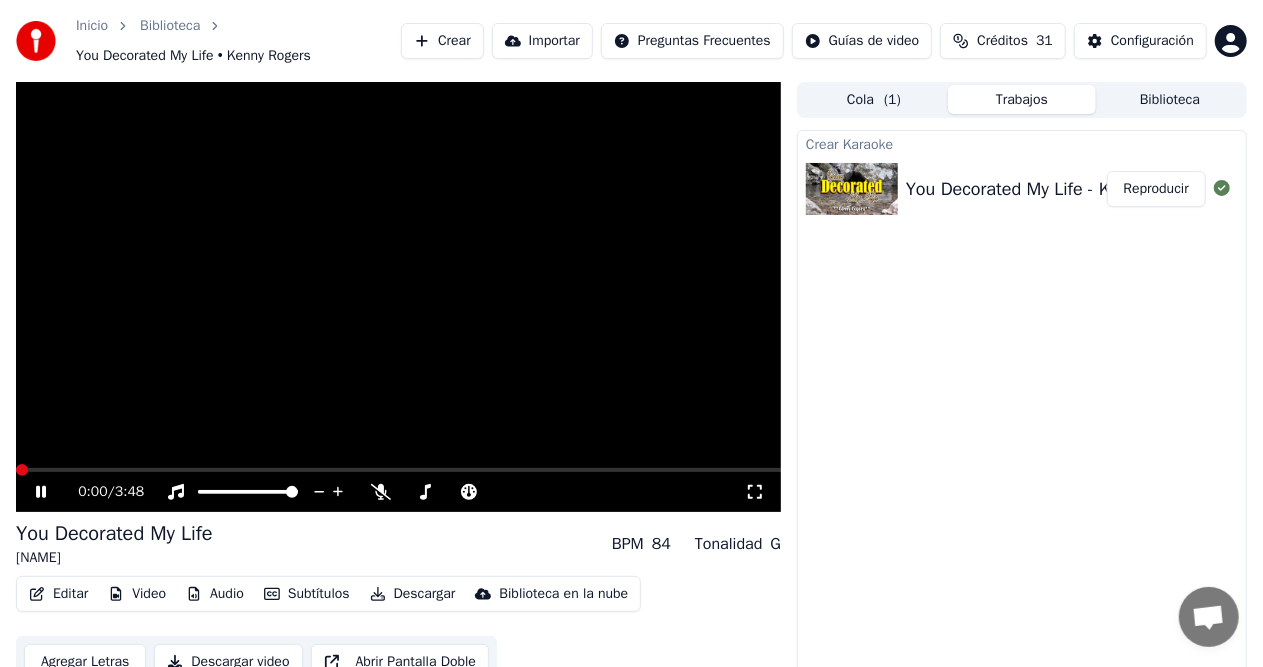 click at bounding box center [16, 470] 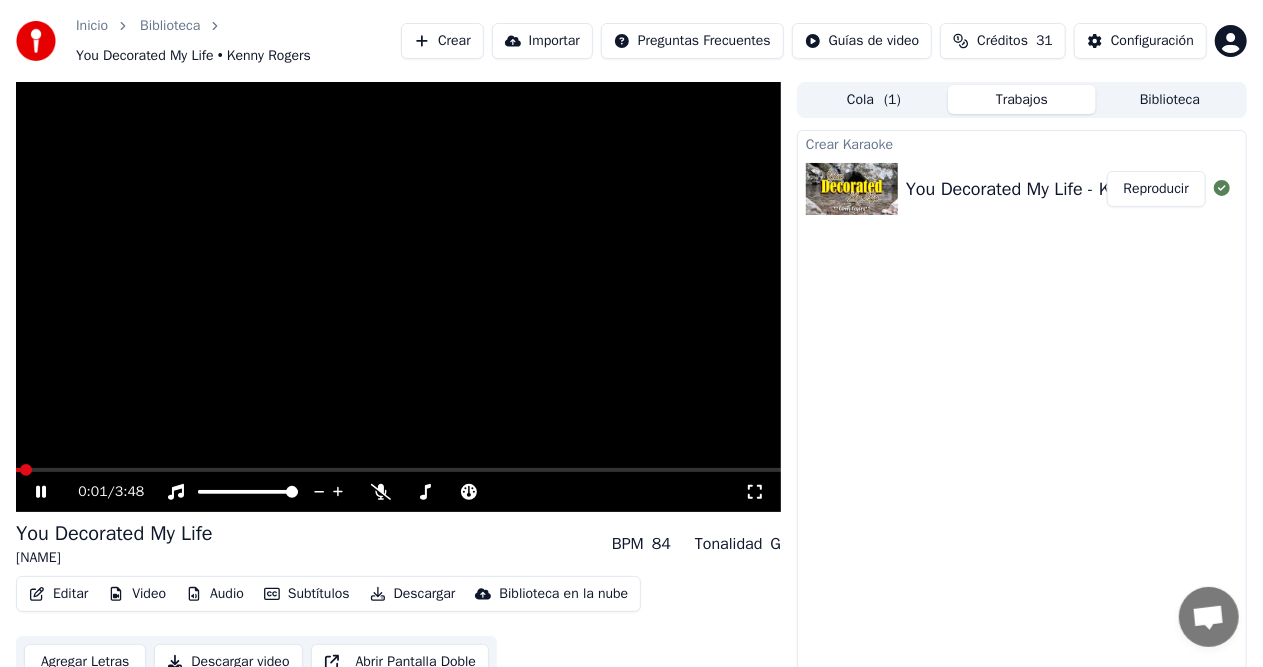 click 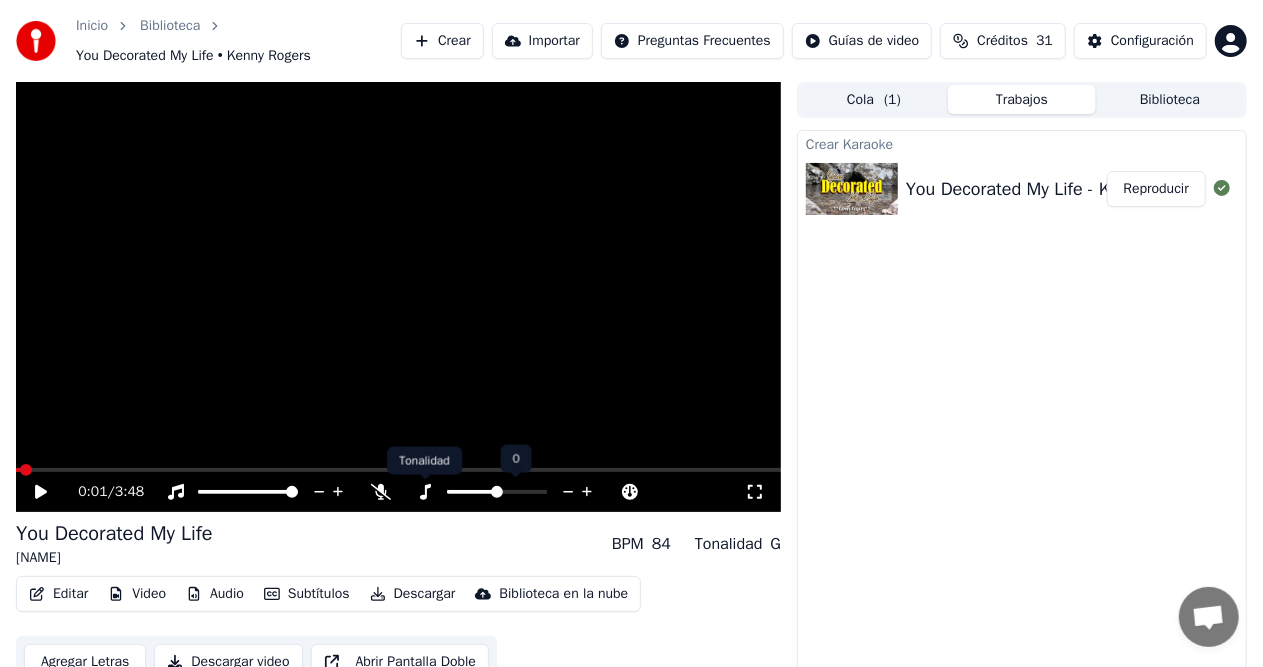 click 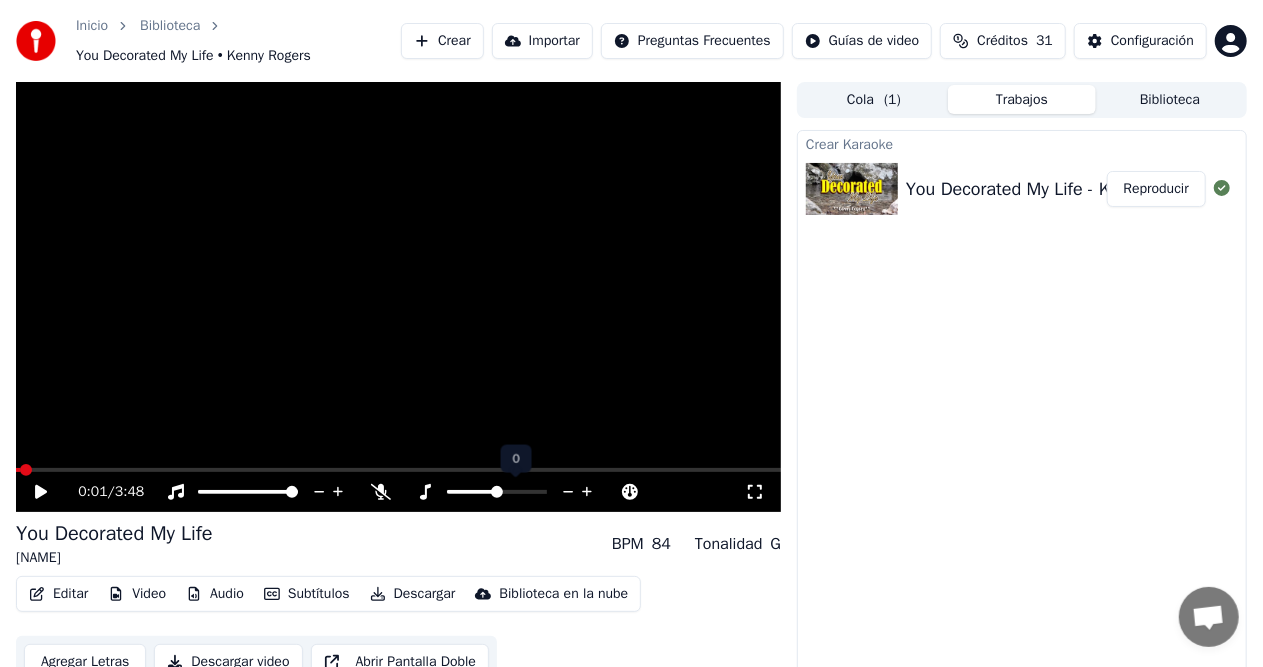 click 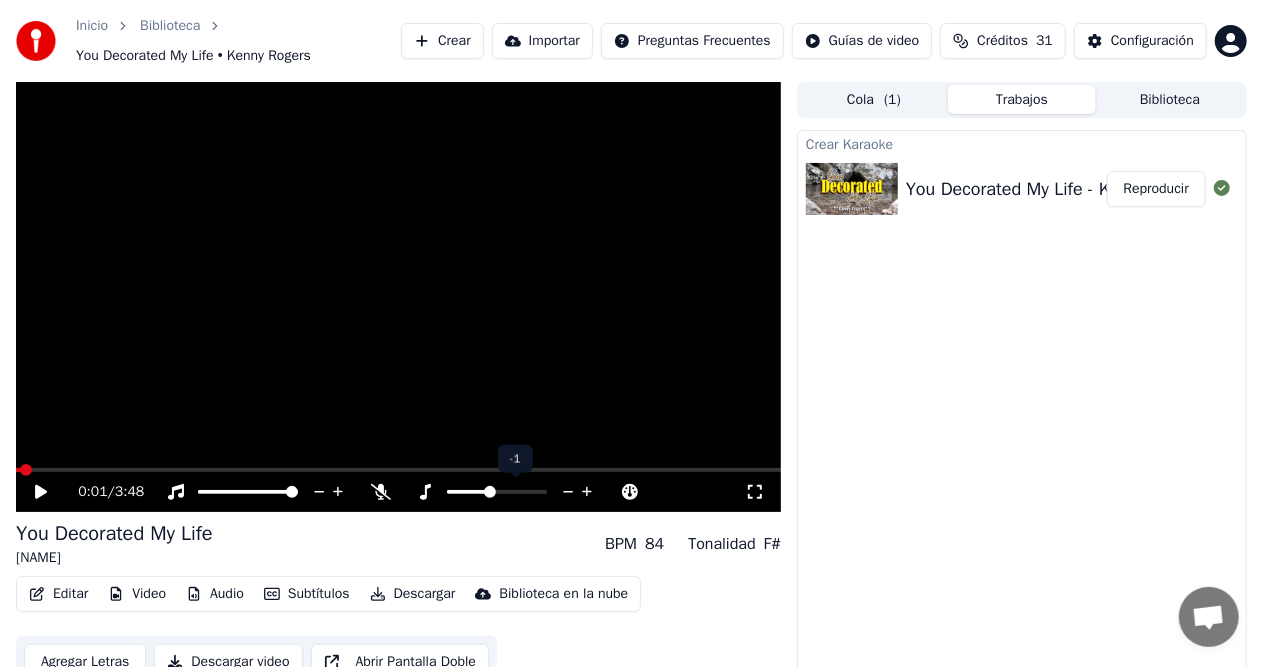 drag, startPoint x: 564, startPoint y: 490, endPoint x: 565, endPoint y: 502, distance: 12.0415945 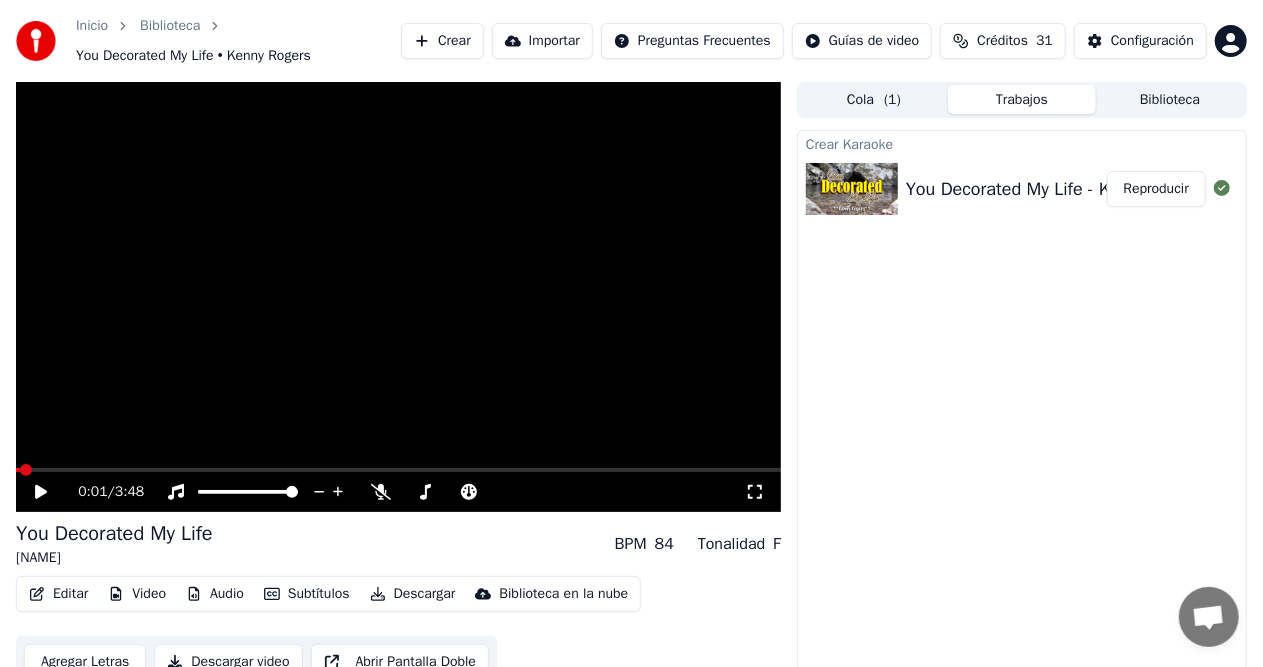 click 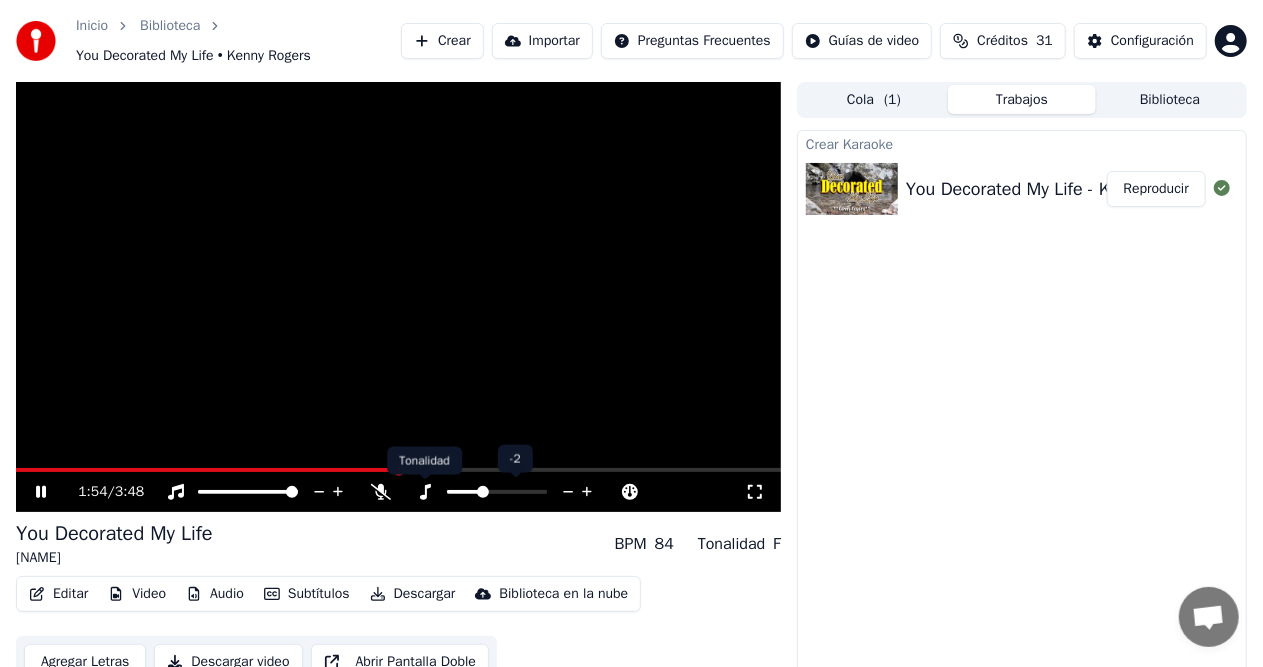 click 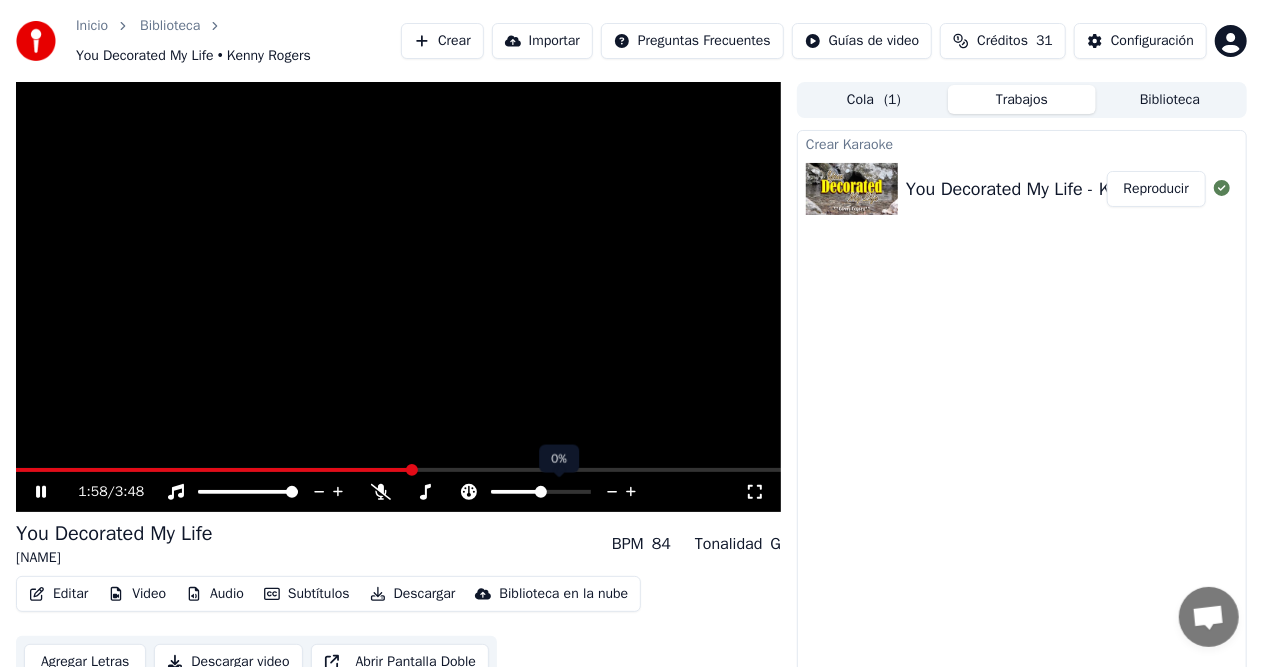 click 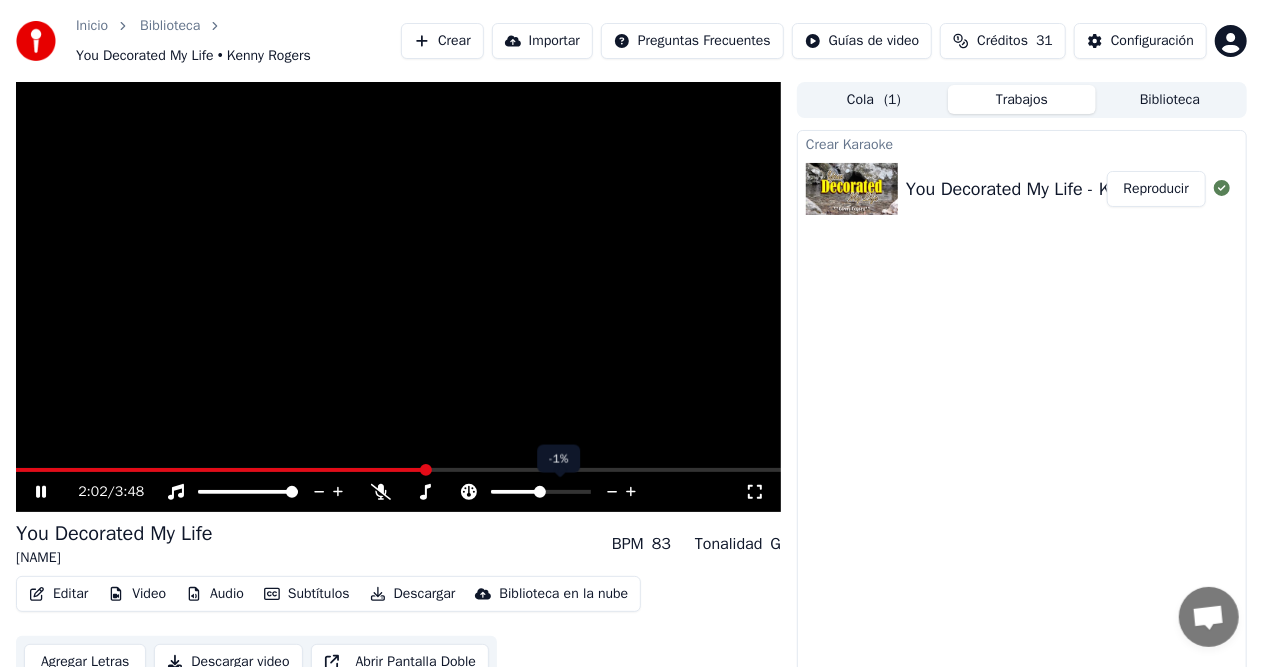 click 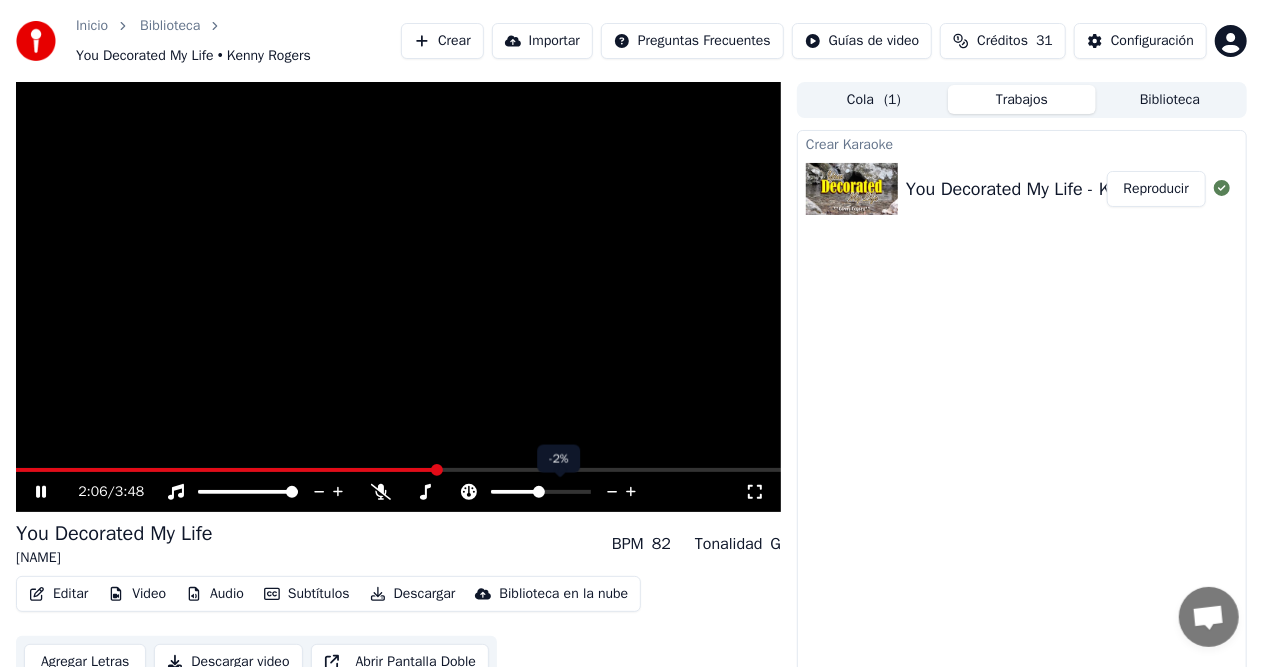 click 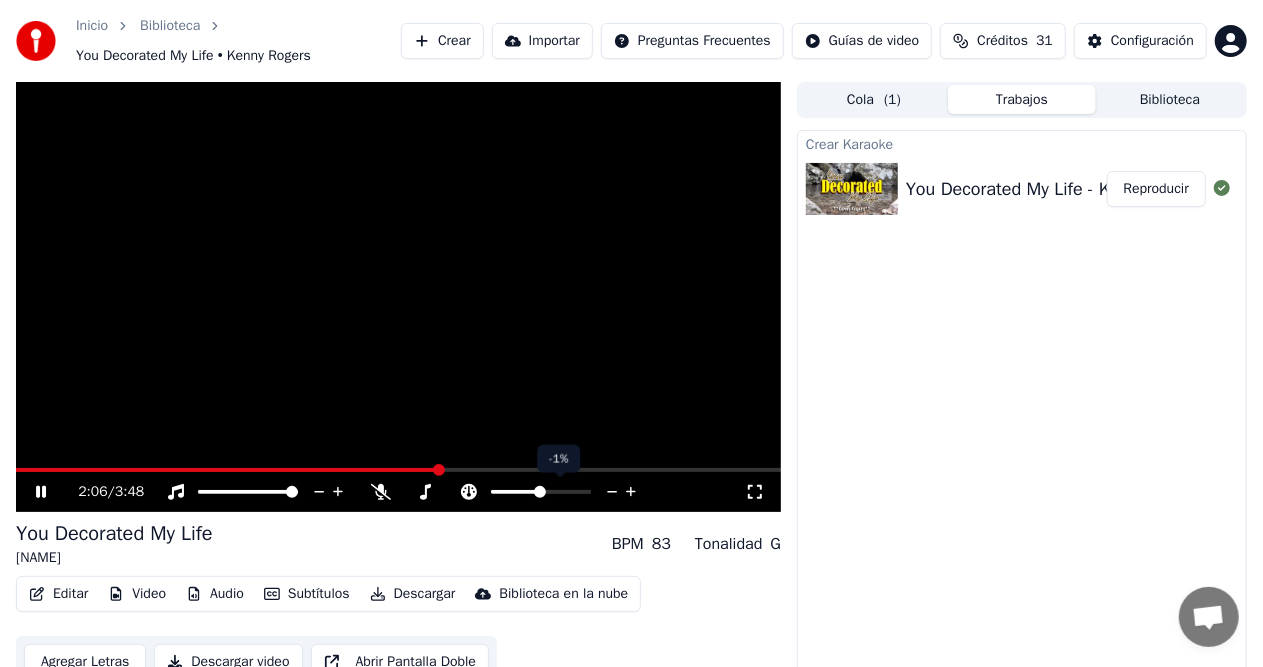 click 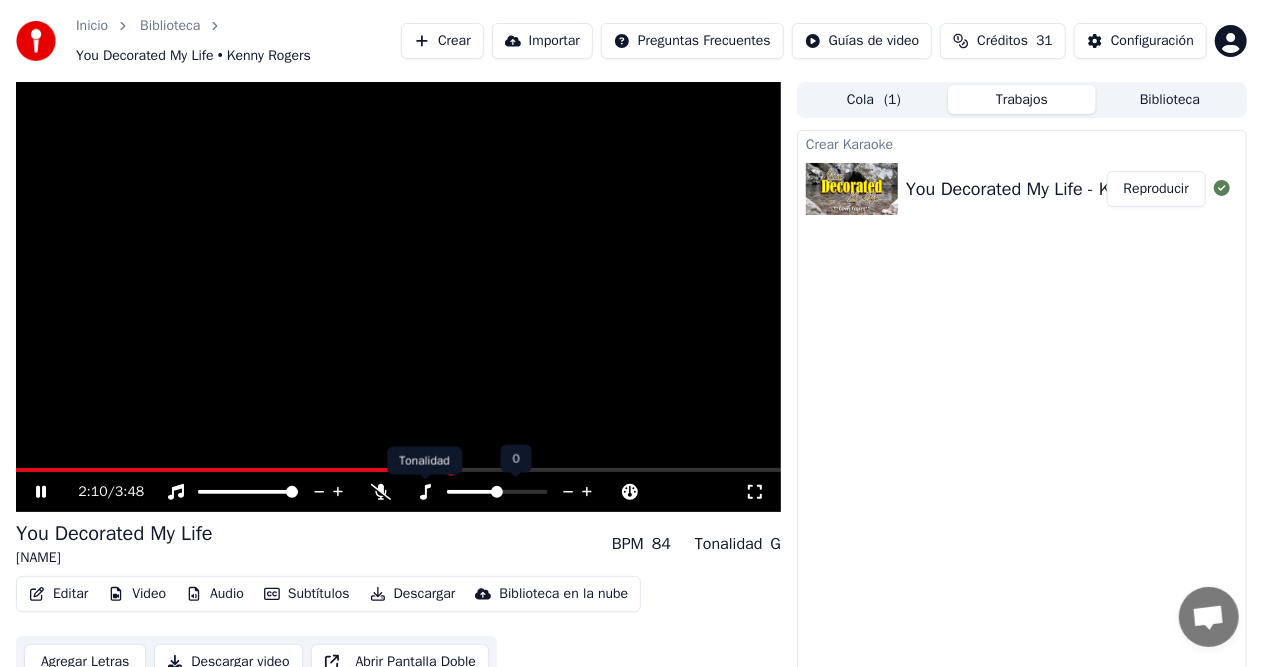 click 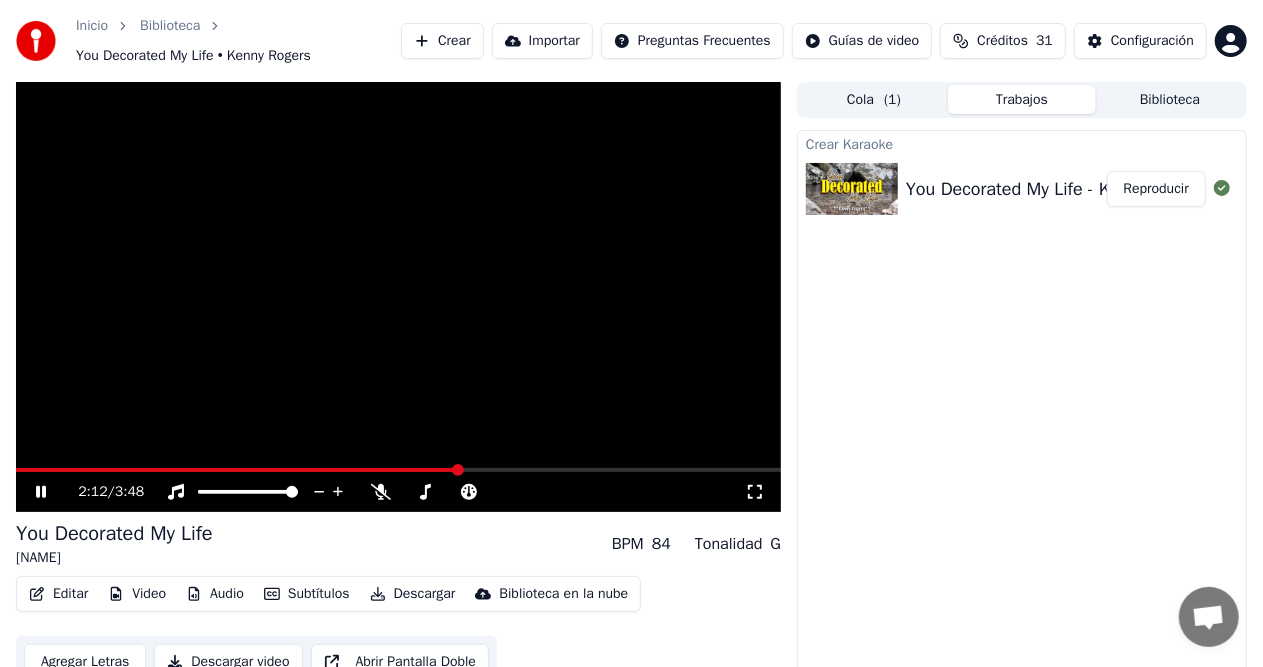 click on "2:12  /  3:48" at bounding box center (411, 492) 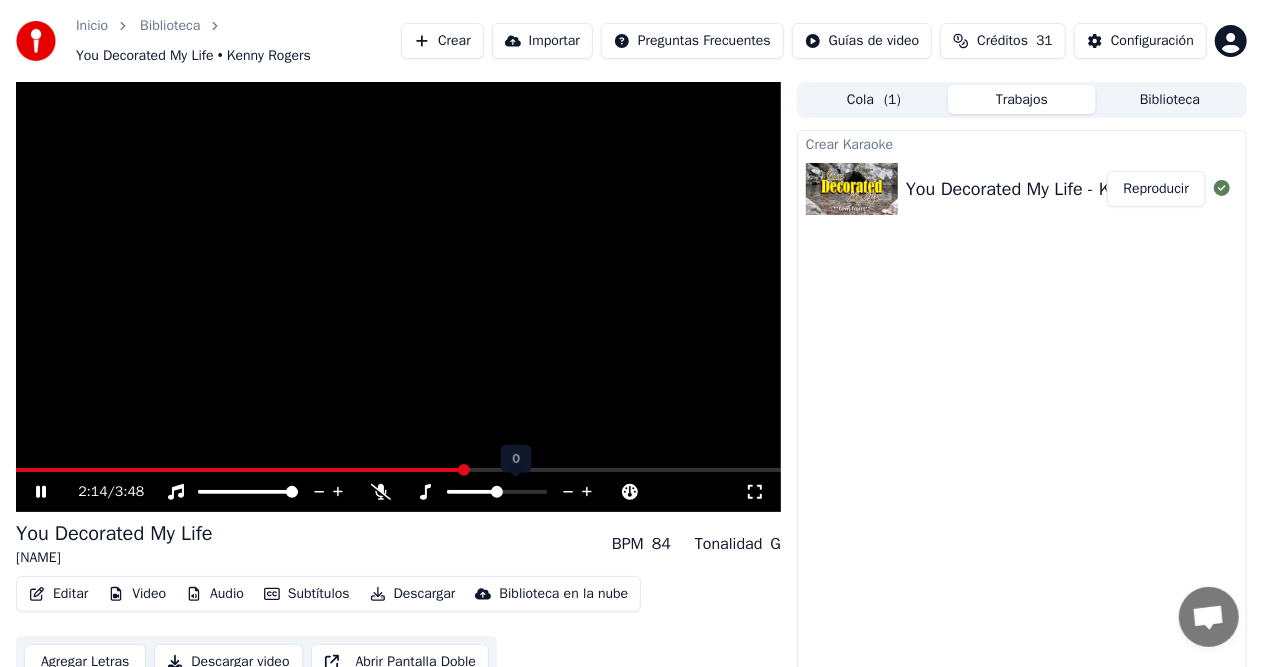 drag, startPoint x: 571, startPoint y: 489, endPoint x: 570, endPoint y: 502, distance: 13.038404 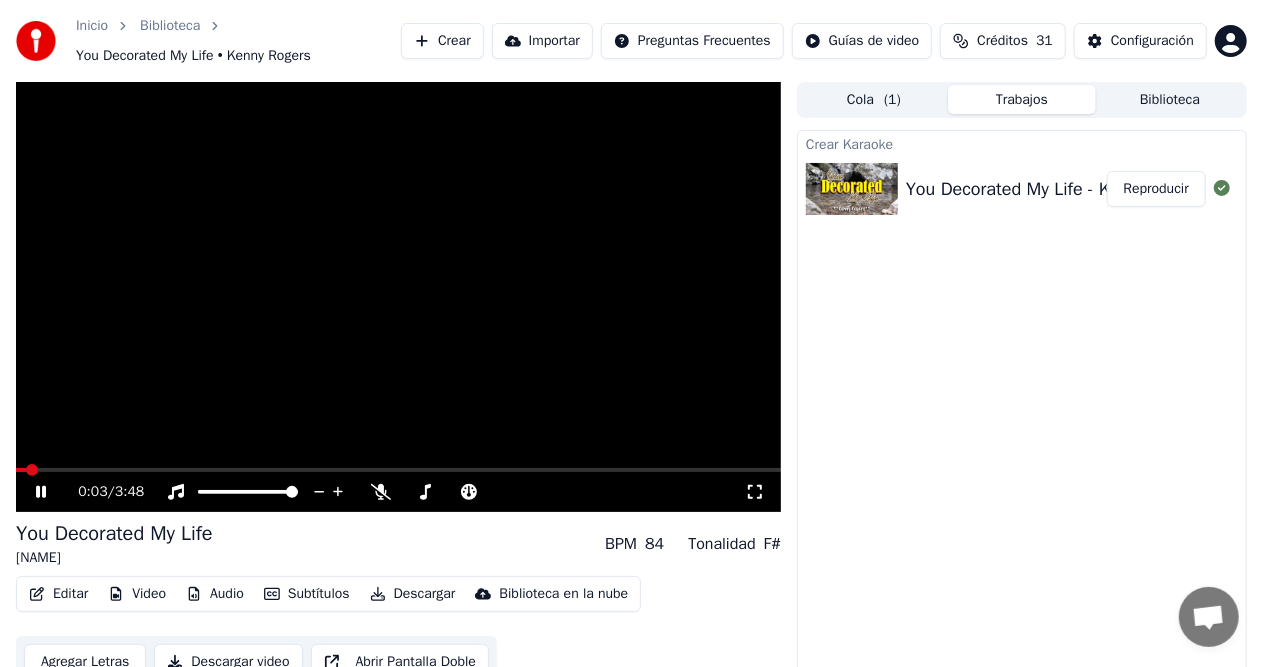 click at bounding box center (21, 470) 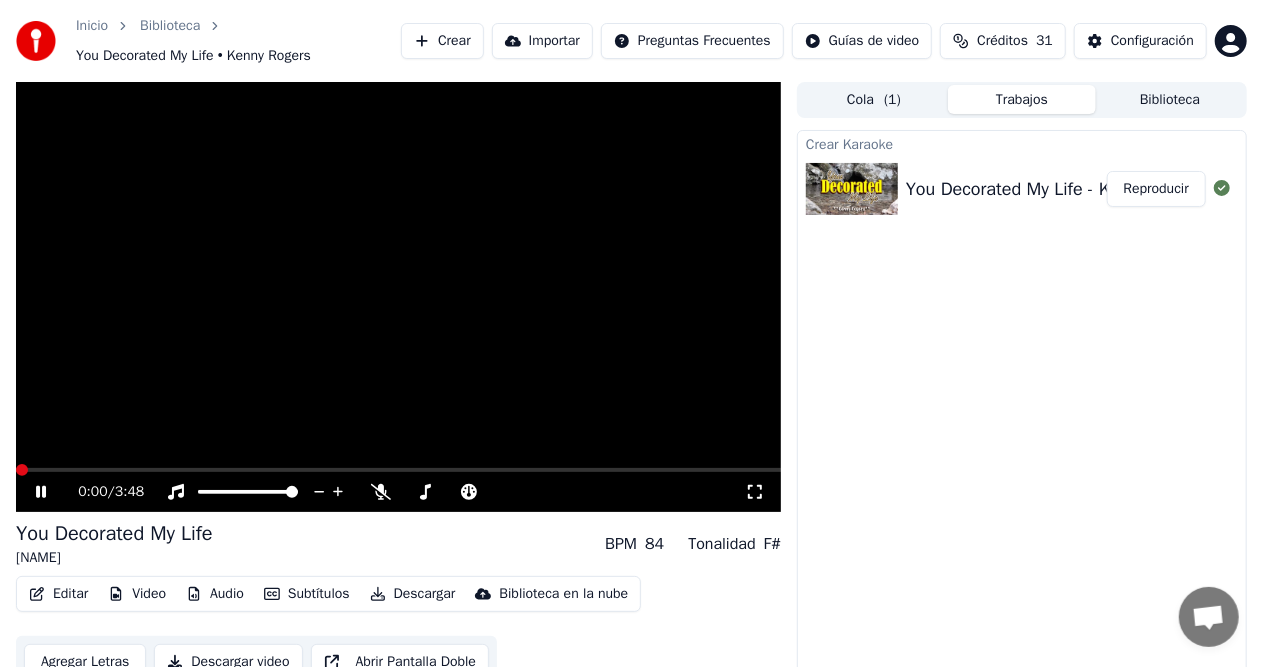 click at bounding box center (22, 470) 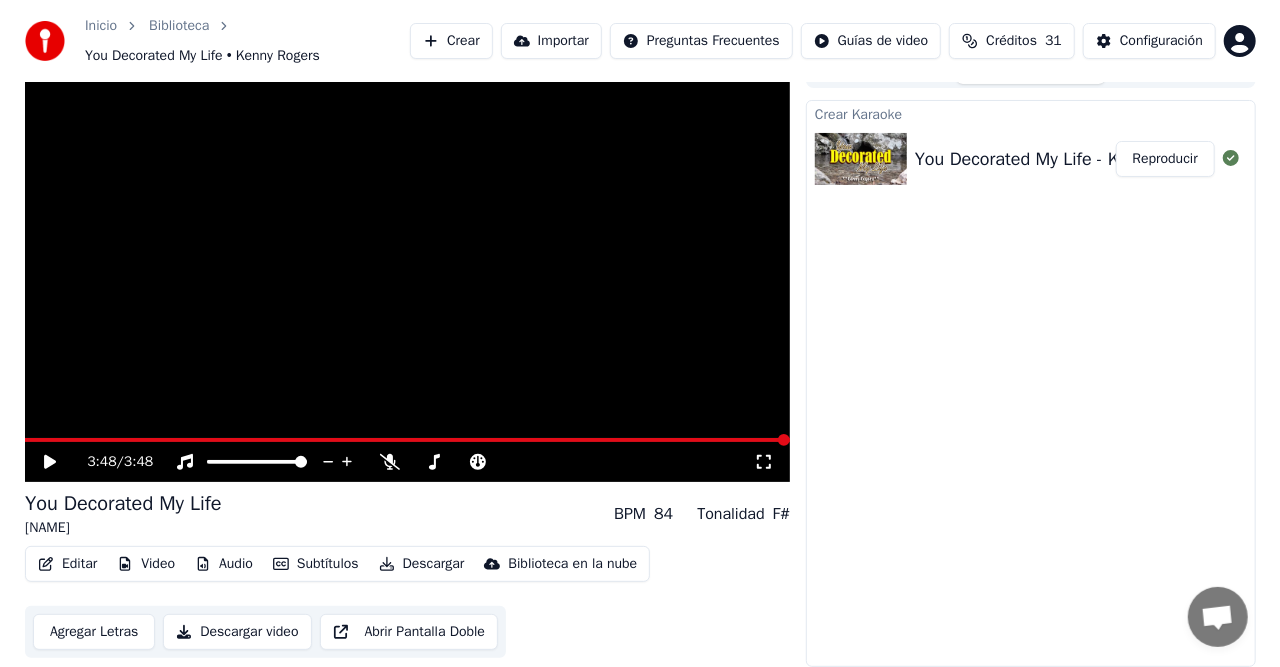 scroll, scrollTop: 0, scrollLeft: 0, axis: both 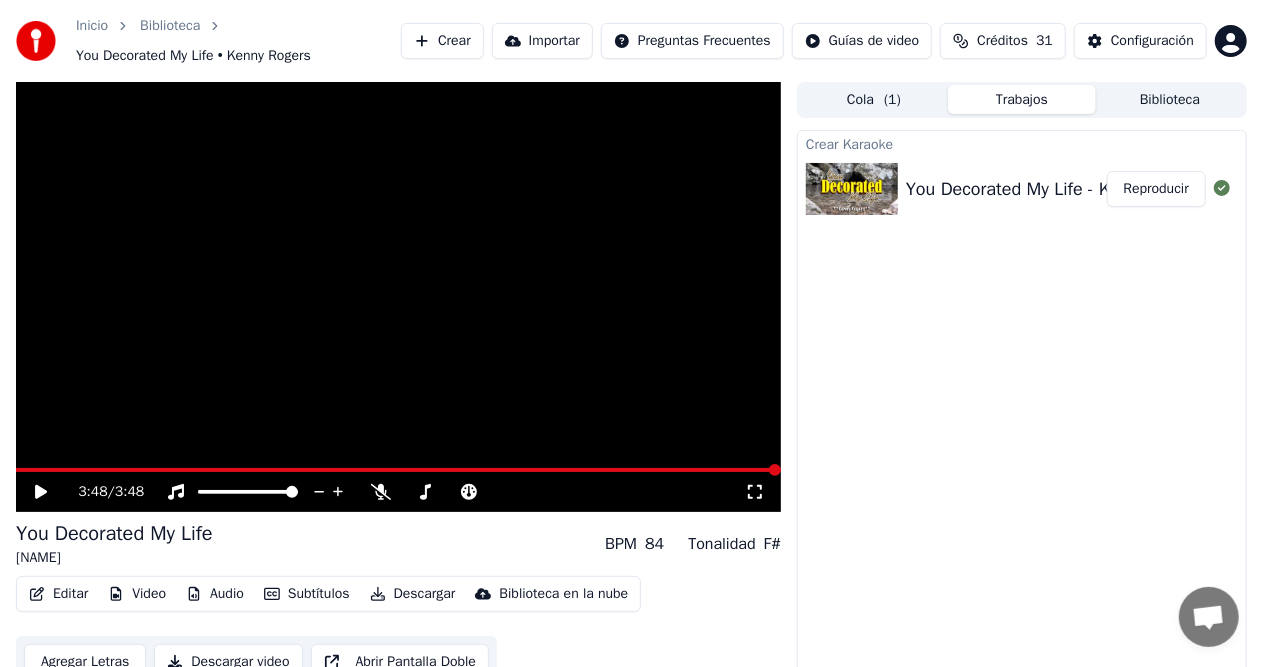 click on "Crear" at bounding box center [442, 41] 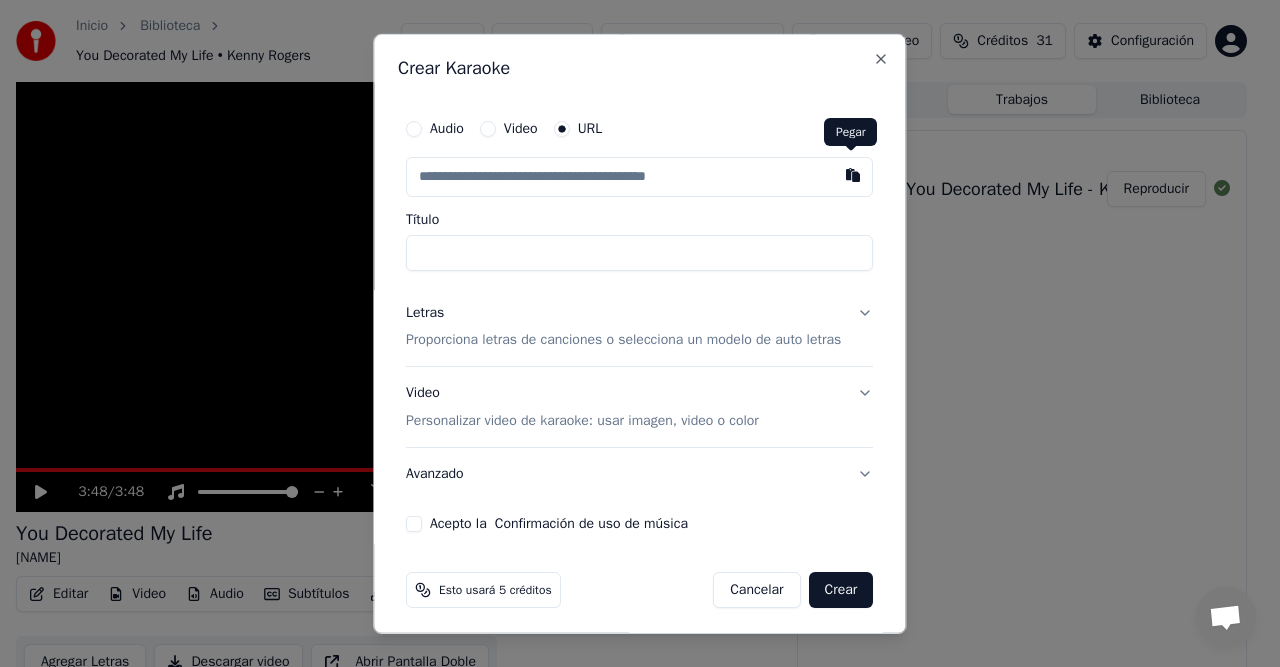 click at bounding box center (854, 174) 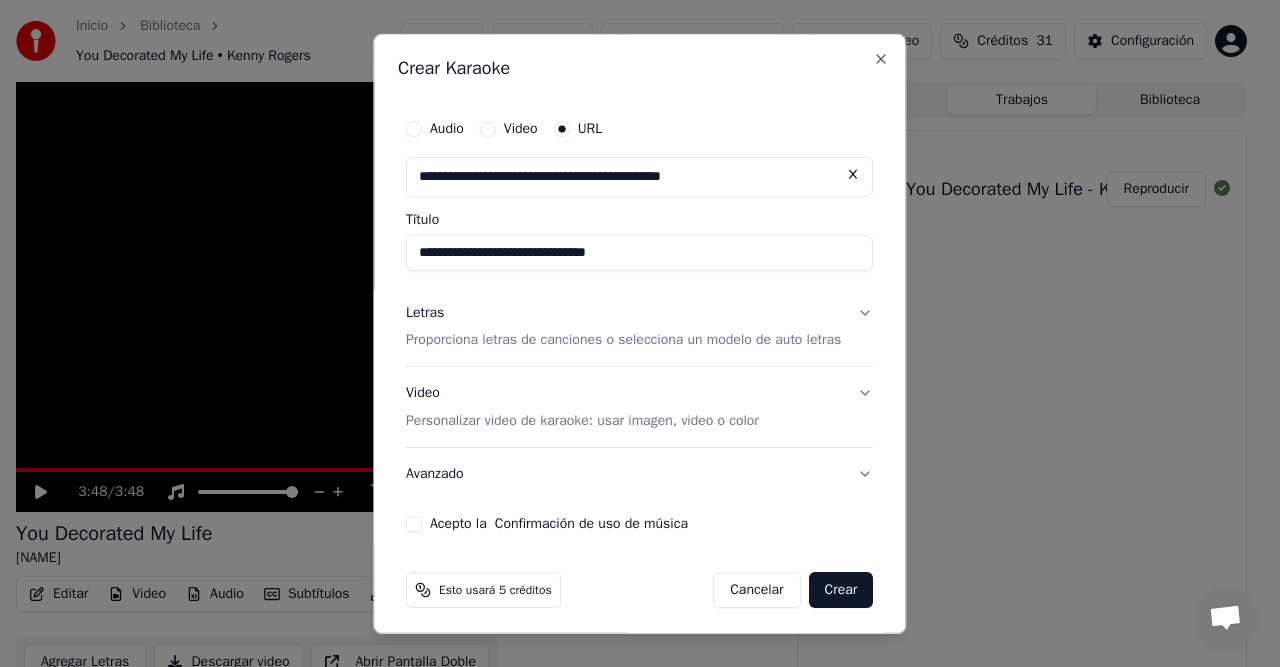 type on "**********" 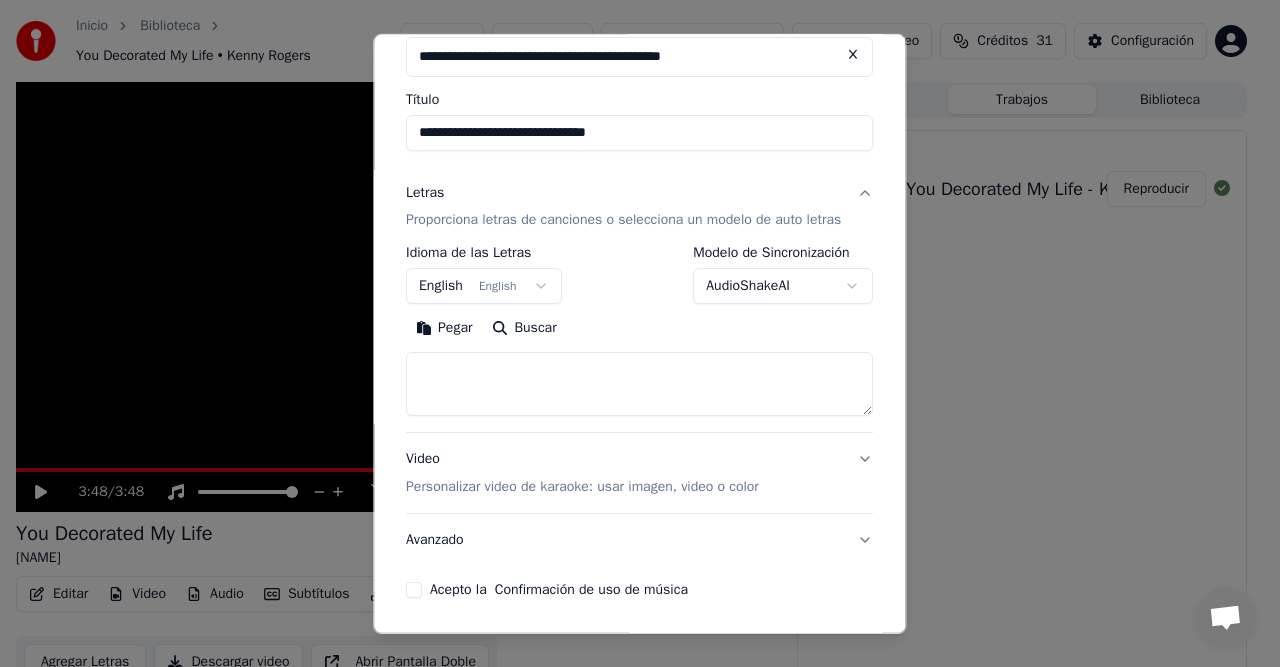 scroll, scrollTop: 0, scrollLeft: 0, axis: both 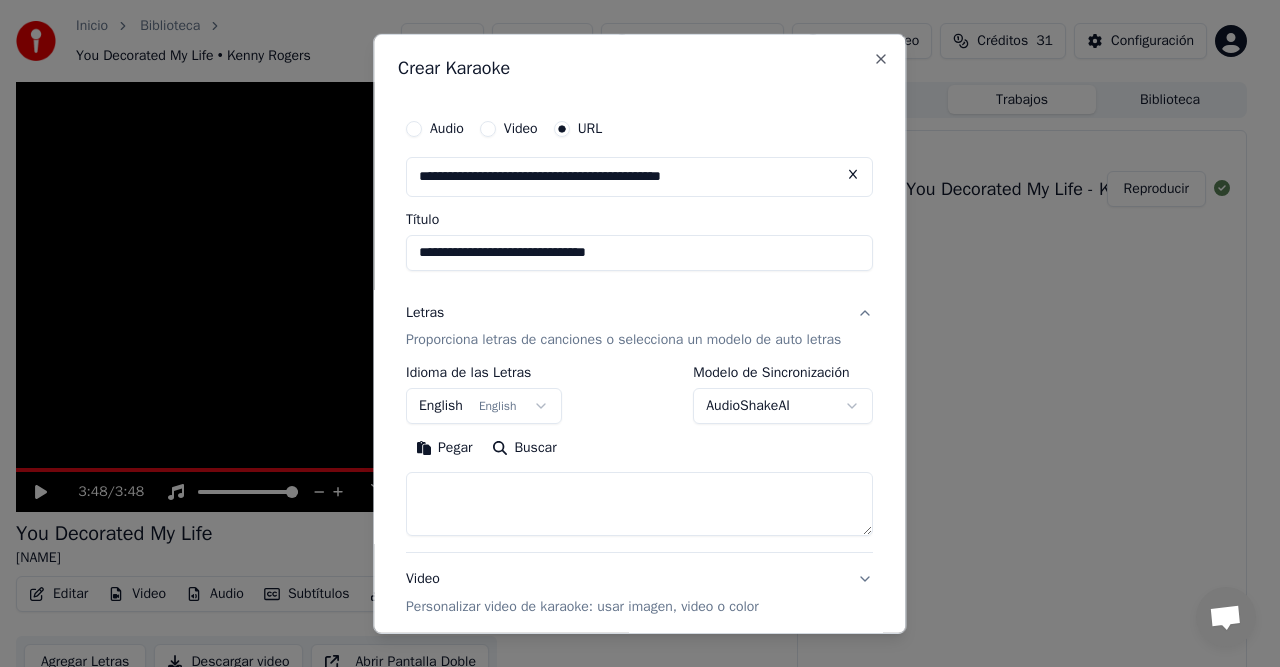 click on "Inicio Biblioteca You Decorated My Life • Kenny Rogers Crear Importar Preguntas Frecuentes Guías de video Créditos 31 Configuración 3:48  /  3:48 You Decorated My Life Kenny Rogers BPM 84 Tonalidad F# Editar Video Audio Subtítulos Descargar Biblioteca en la nube Agregar Letras Descargar video Abrir Pantalla Doble Cola ( 1 ) Trabajos Biblioteca Crear Karaoke You Decorated My Life - Kenny Rogers Reproducir Chat [NAME] from Youka Desktop More channels Continue on Email Network offline. Reconnecting... No messages can be received or sent for now. Youka Desktop Hello! How can I help you?  Friday, 11 July SI TENGO DOS TRABAJOS EN COLA 7/11/2025 QUE PASA SALI DE LAAPLICACION Y LOS TRABAJOS EN COLA NOBAJARON Y PEDIMIS CREDITOS QUE DEBO HACER PARA RECUPERARLOS 7/11/2025 [NAME] Hola, los créditos se reembolsan automáticamente si el trabajo no fue exitoso. 7/11/2025 Tuesday, 15 July 12 minutes ago Send a file Insert an emoji Send a file We run on Crisp Crear Karaoke Audio Video URL Título Letras English English" at bounding box center [631, 333] 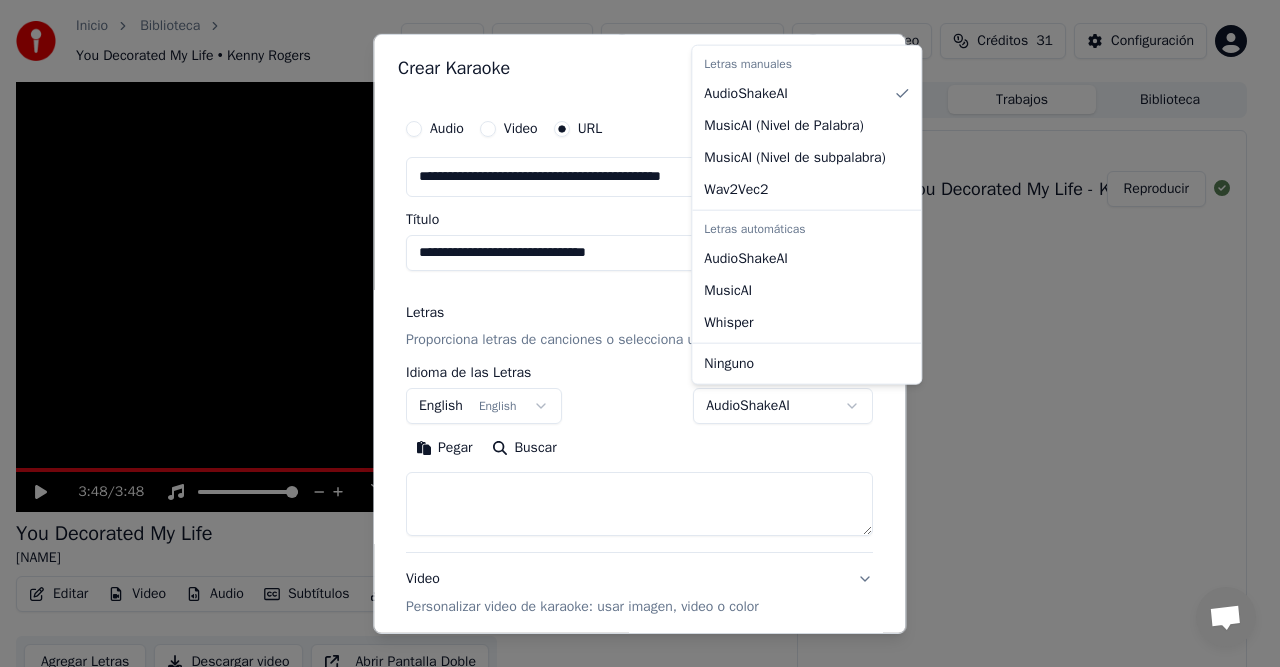 select on "****" 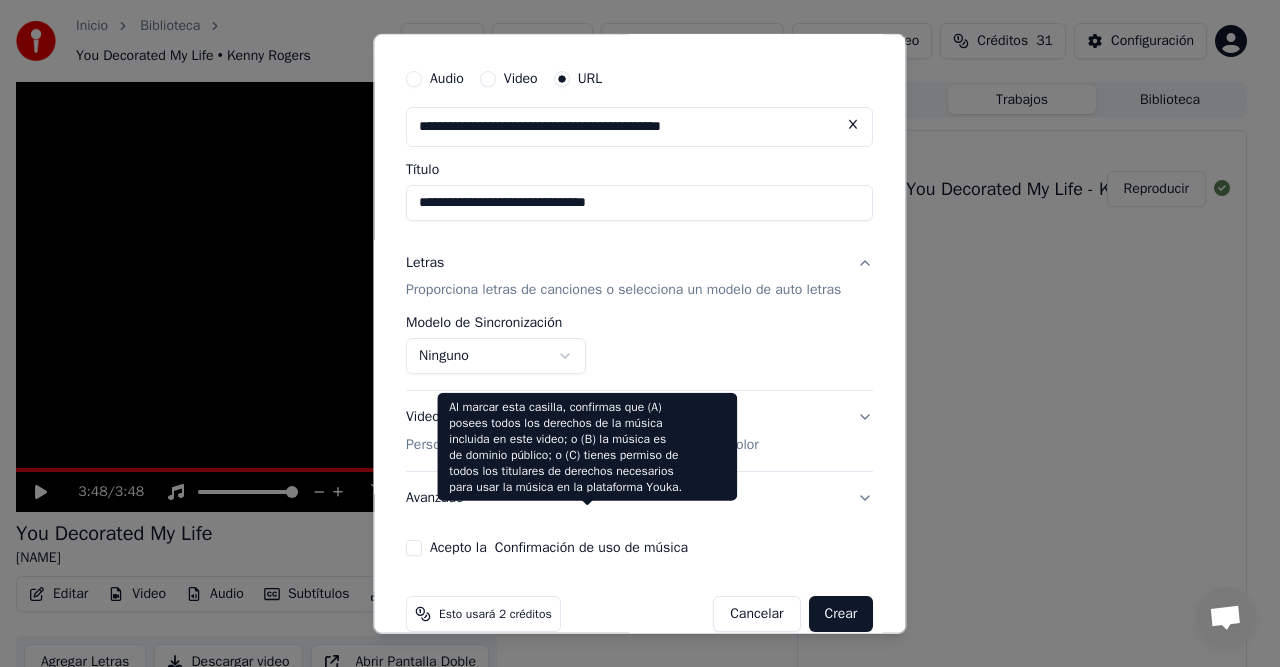 scroll, scrollTop: 80, scrollLeft: 0, axis: vertical 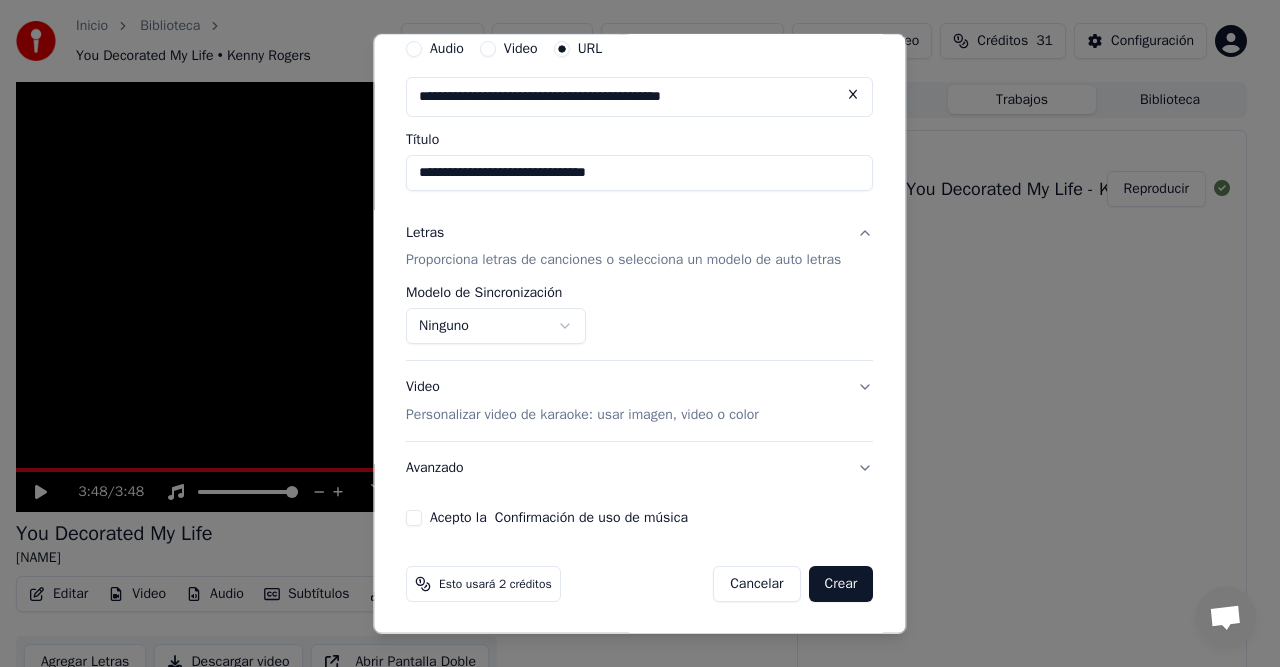 click on "Avanzado" at bounding box center (639, 468) 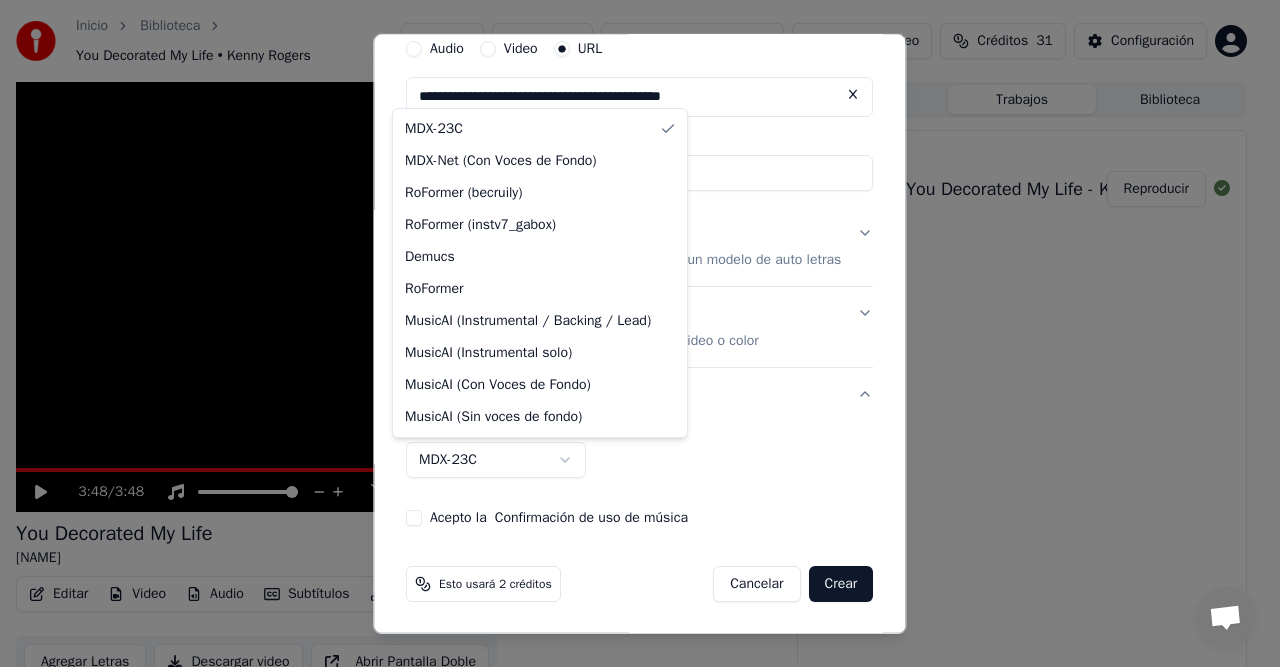 click on "Inicio Biblioteca You Decorated My Life • Kenny Rogers Crear Importar Preguntas Frecuentes Guías de video Créditos 31 Configuración 3:48  /  3:48 You Decorated My Life Kenny Rogers BPM 84 Tonalidad F# Editar Video Audio Subtítulos Descargar Biblioteca en la nube Agregar Letras Descargar video Abrir Pantalla Doble Cola ( 1 ) Trabajos Biblioteca Crear Karaoke You Decorated My Life - Kenny Rogers Reproducir Chat [NAME] from Youka Desktop More channels Continue on Email Network offline. Reconnecting... No messages can be received or sent for now. Youka Desktop Hello! How can I help you?  Friday, 11 July SI TENGO DOS TRABAJOS EN COLA 7/11/2025 QUE PASA SALI DE LAAPLICACION Y LOS TRABAJOS EN COLA NOBAJARON Y PEDIMIS CREDITOS QUE DEBO HACER PARA RECUPERARLOS 7/11/2025 [NAME] Hola, los créditos se reembolsan automáticamente si el trabajo no fue exitoso. 7/11/2025 Tuesday, 15 July 12 minutes ago Send a file Insert an emoji Send a file We run on Crisp Crear Karaoke Audio Video URL Título Letras Video Avanzado" at bounding box center (631, 333) 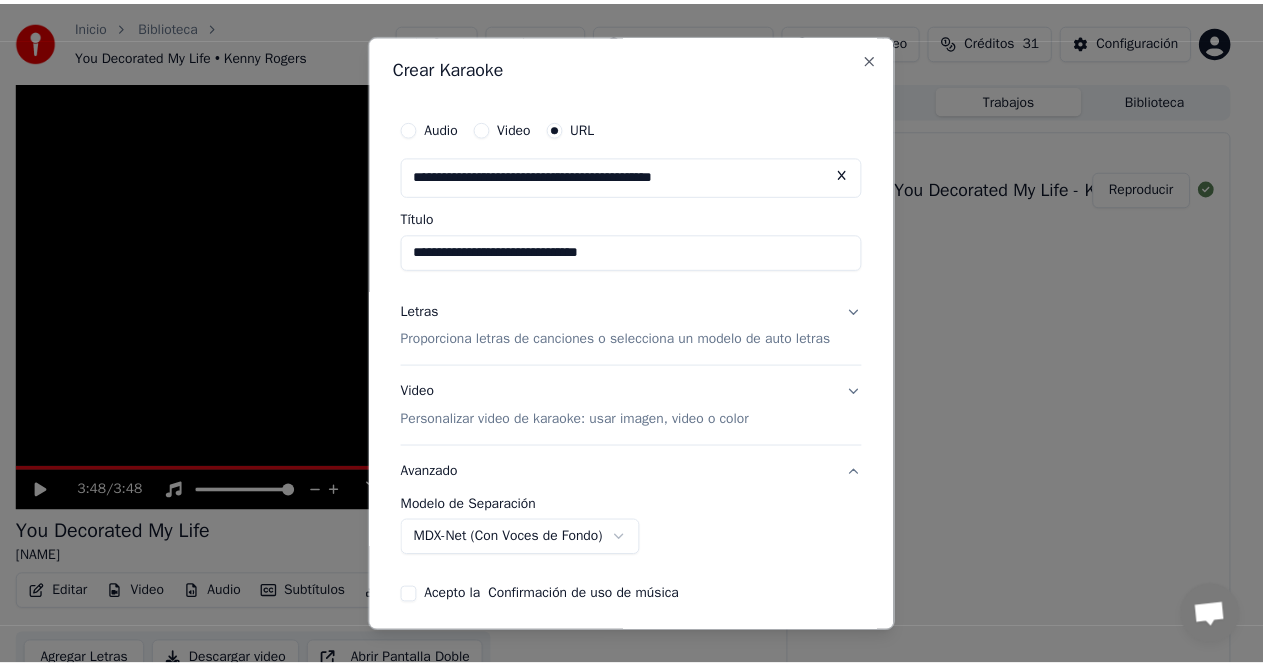 scroll, scrollTop: 80, scrollLeft: 0, axis: vertical 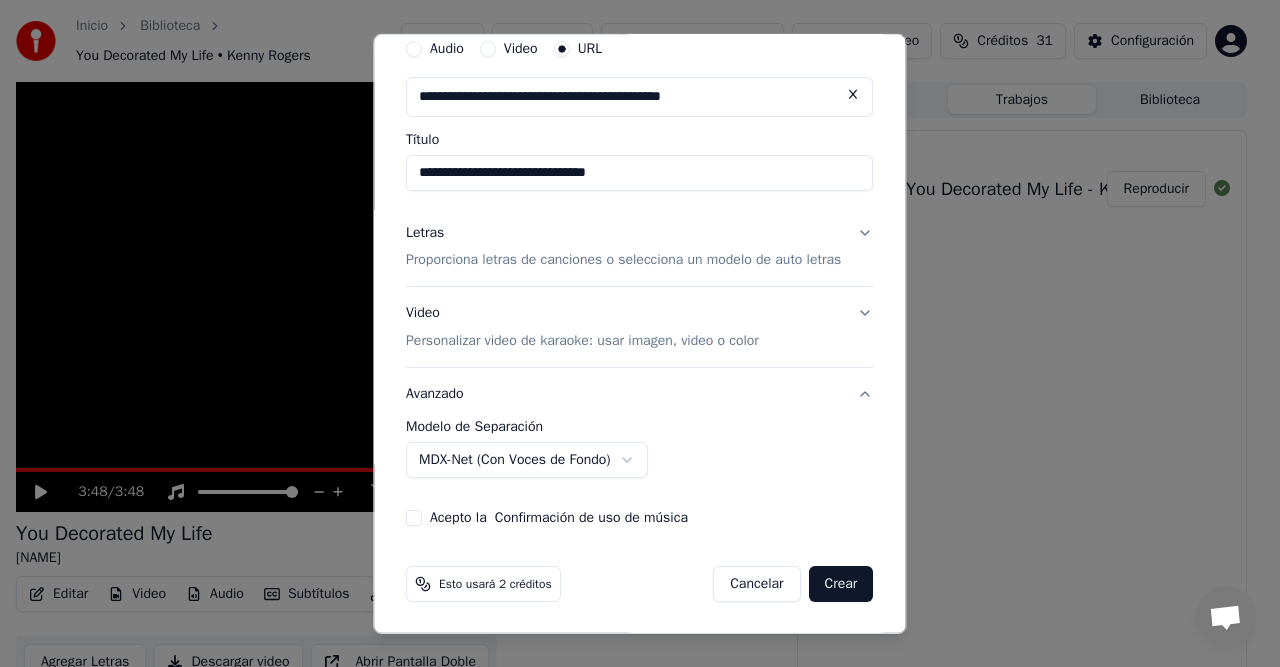 select on "******" 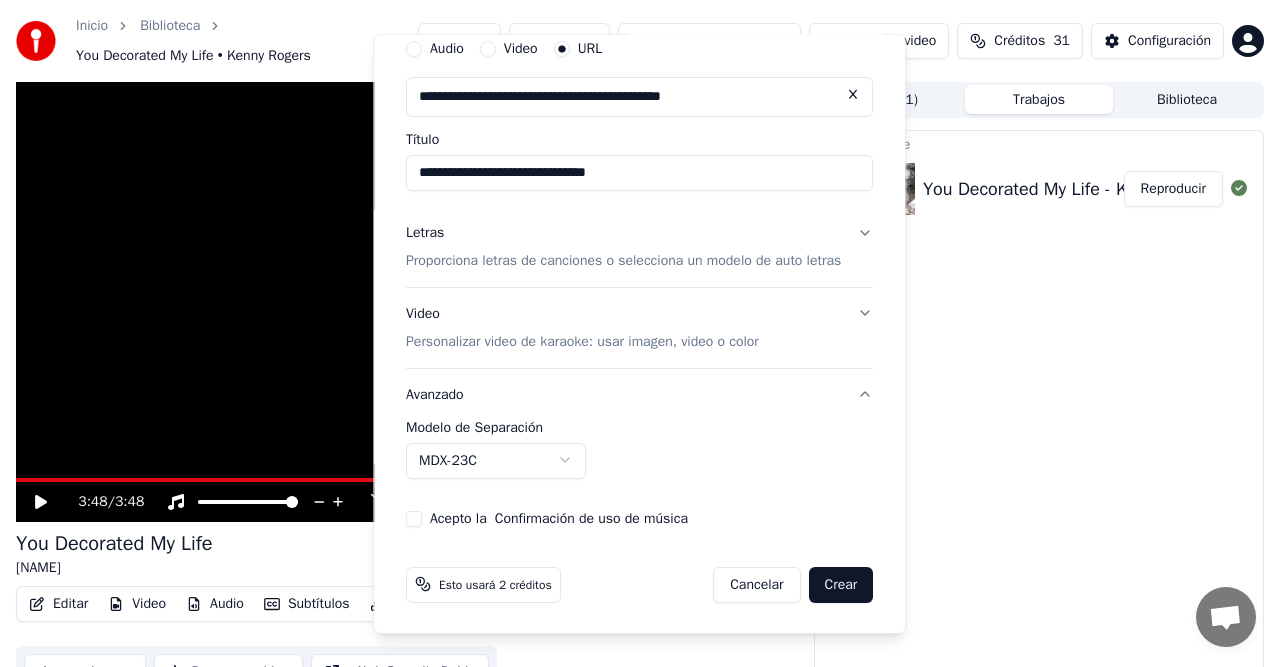 type 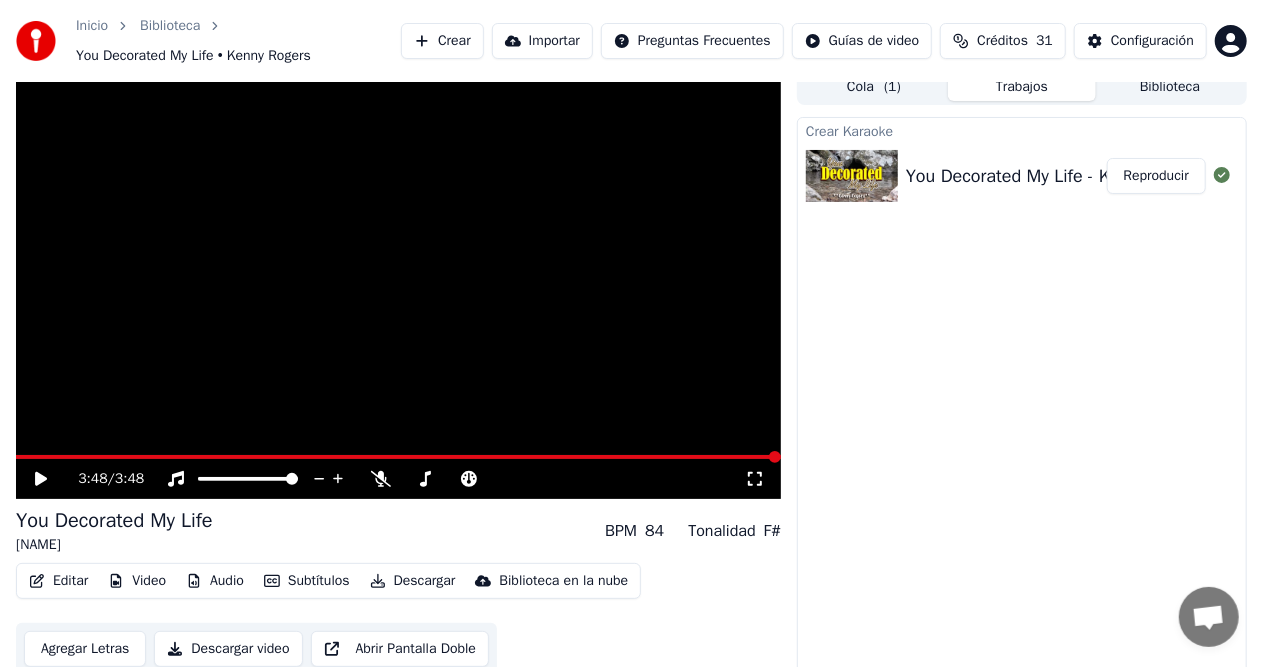 drag, startPoint x: 718, startPoint y: 206, endPoint x: 780, endPoint y: 285, distance: 100.4241 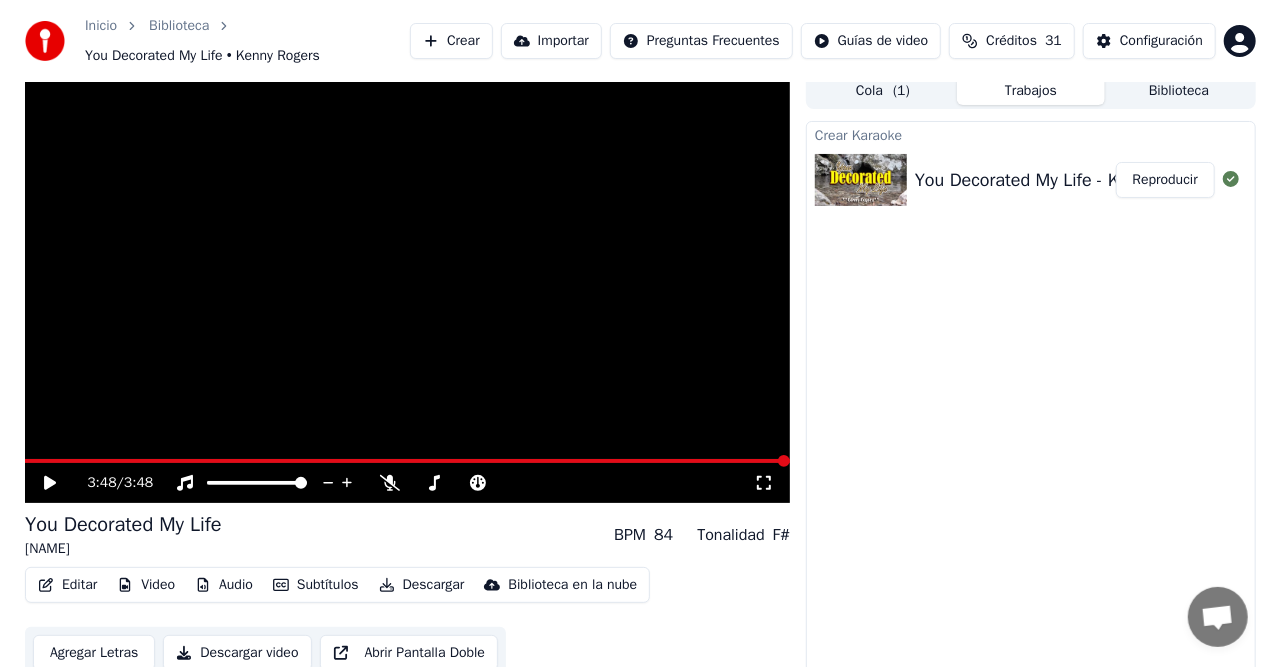 scroll, scrollTop: 0, scrollLeft: 0, axis: both 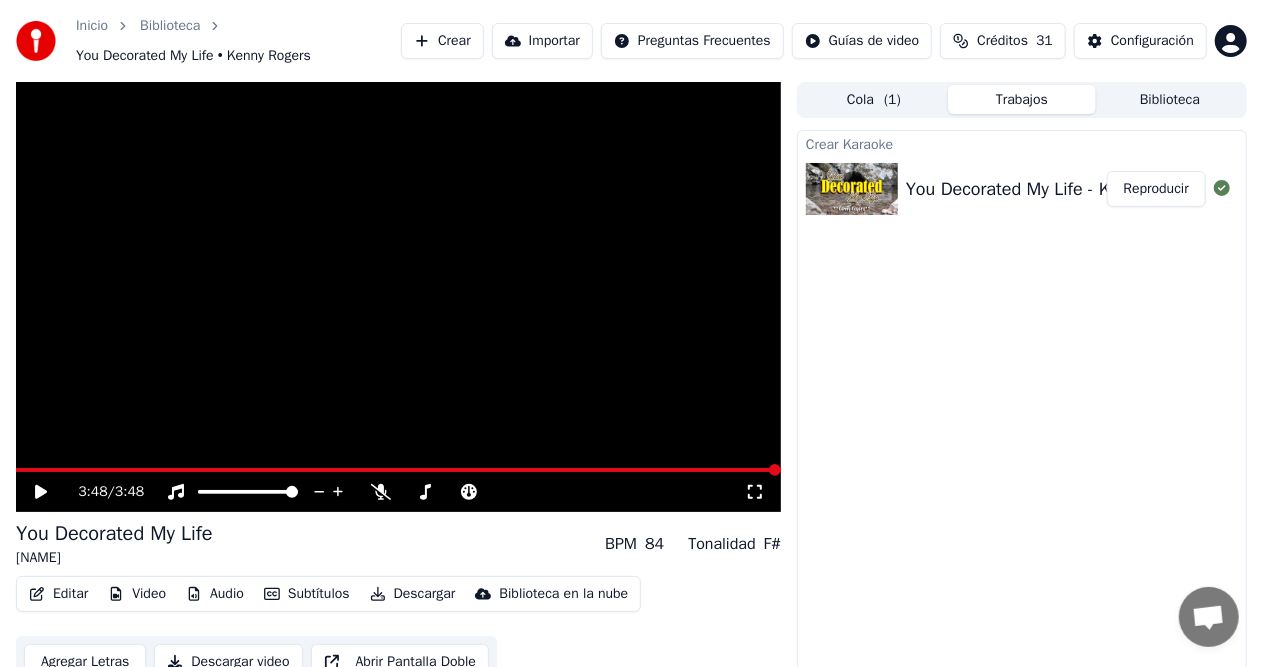 click on "Crear" at bounding box center (442, 41) 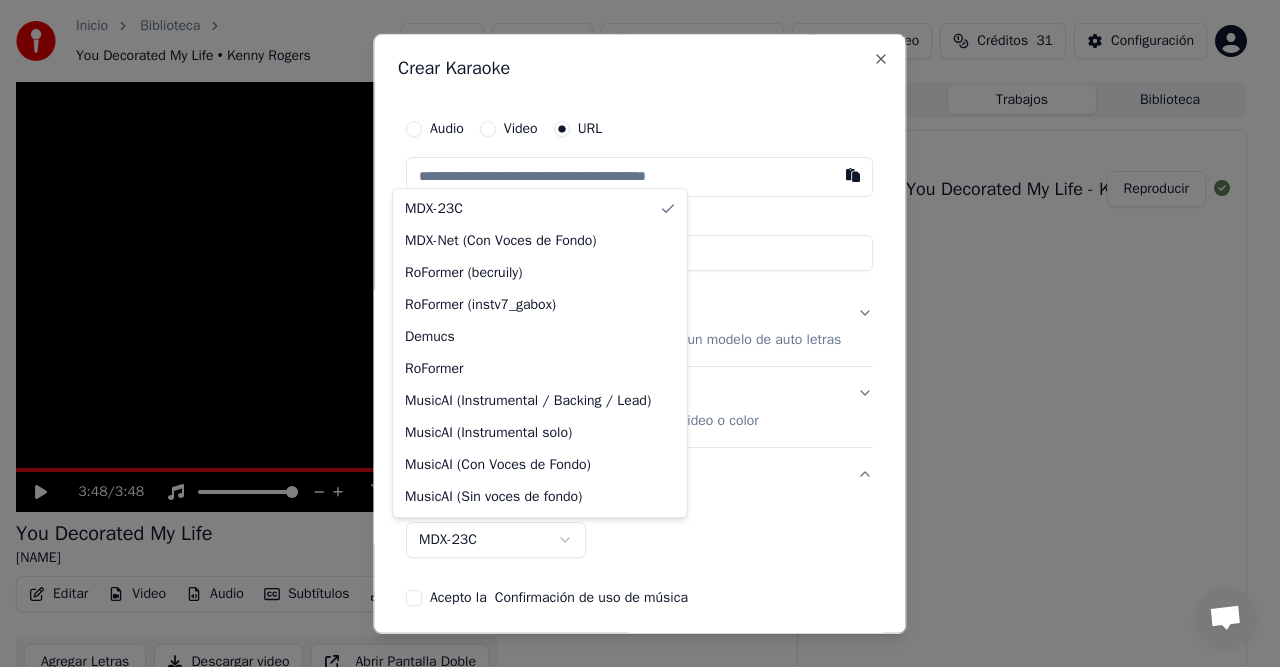 click on "Inicio Biblioteca You Decorated My Life • Kenny Rogers Crear Importar Preguntas Frecuentes Guías de video Créditos 31 Configuración 3:48  /  3:48 You Decorated My Life Kenny Rogers BPM 84 Tonalidad F# Editar Video Audio Subtítulos Descargar Biblioteca en la nube Agregar Letras Descargar video Abrir Pantalla Doble Cola ( 1 ) Trabajos Biblioteca Crear Karaoke You Decorated My Life - Kenny Rogers Reproducir Chat [NAME] from Youka Desktop More channels Continue on Email Network offline. Reconnecting... No messages can be received or sent for now. Youka Desktop Hello! How can I help you?  Friday, 11 July SI TENGO DOS TRABAJOS EN COLA 7/11/2025 QUE PASA SALI DE LAAPLICACION Y LOS TRABAJOS EN COLA NOBAJARON Y PEDIMIS CREDITOS QUE DEBO HACER PARA RECUPERARLOS 7/11/2025 [NAME] Hola, los créditos se reembolsan automáticamente si el trabajo no fue exitoso. 7/11/2025 Tuesday, 15 July 17 minutes ago Send a file Insert an emoji Send a file We run on Crisp Crear Karaoke Audio Video URL Título Letras English English   )" at bounding box center (631, 333) 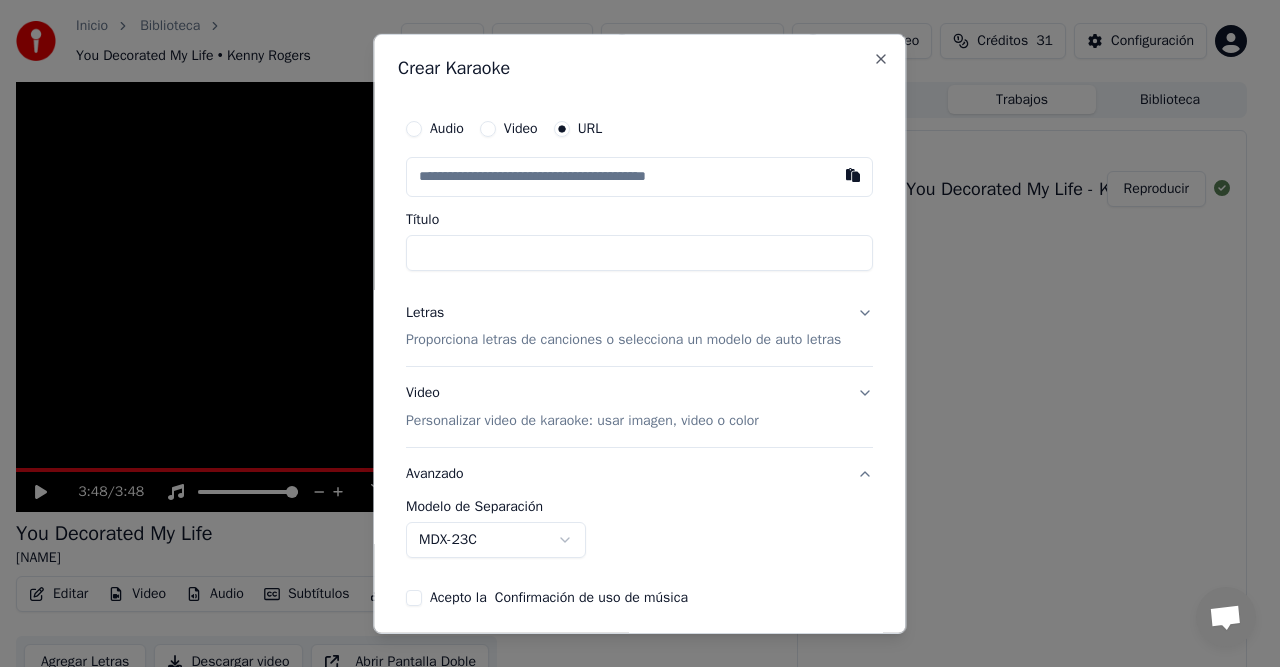 click on "Inicio Biblioteca You Decorated My Life • Kenny Rogers Crear Importar Preguntas Frecuentes Guías de video Créditos 31 Configuración 3:48  /  3:48 You Decorated My Life Kenny Rogers BPM 84 Tonalidad F# Editar Video Audio Subtítulos Descargar Biblioteca en la nube Agregar Letras Descargar video Abrir Pantalla Doble Cola ( 1 ) Trabajos Biblioteca Crear Karaoke You Decorated My Life - Kenny Rogers Reproducir Chat [NAME] from Youka Desktop More channels Continue on Email Network offline. Reconnecting... No messages can be received or sent for now. Youka Desktop Hello! How can I help you?  Friday, 11 July SI TENGO DOS TRABAJOS EN COLA 7/11/2025 QUE PASA SALI DE LAAPLICACION Y LOS TRABAJOS EN COLA NOBAJARON Y PEDIMIS CREDITOS QUE DEBO HACER PARA RECUPERARLOS 7/11/2025 [NAME] Hola, los créditos se reembolsan automáticamente si el trabajo no fue exitoso. 7/11/2025 Tuesday, 15 July 17 minutes ago Send a file Insert an emoji Send a file We run on Crisp Crear Karaoke Audio Video URL Título Letras English English   )" at bounding box center (631, 333) 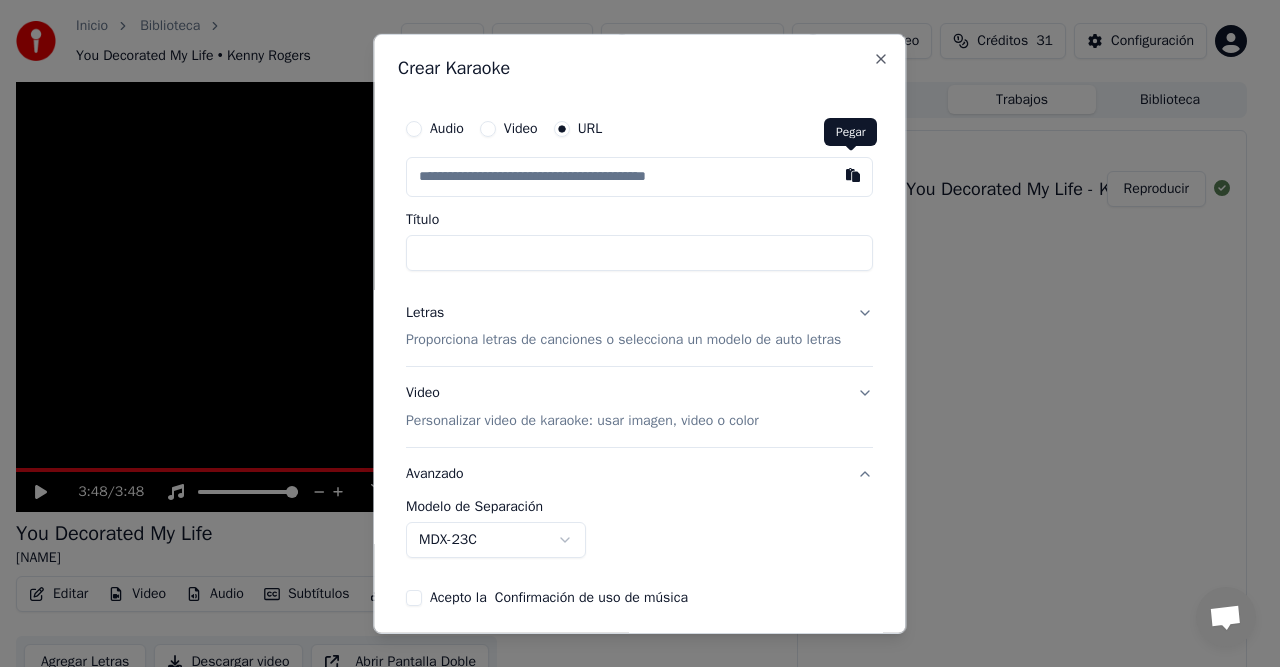 click at bounding box center (854, 174) 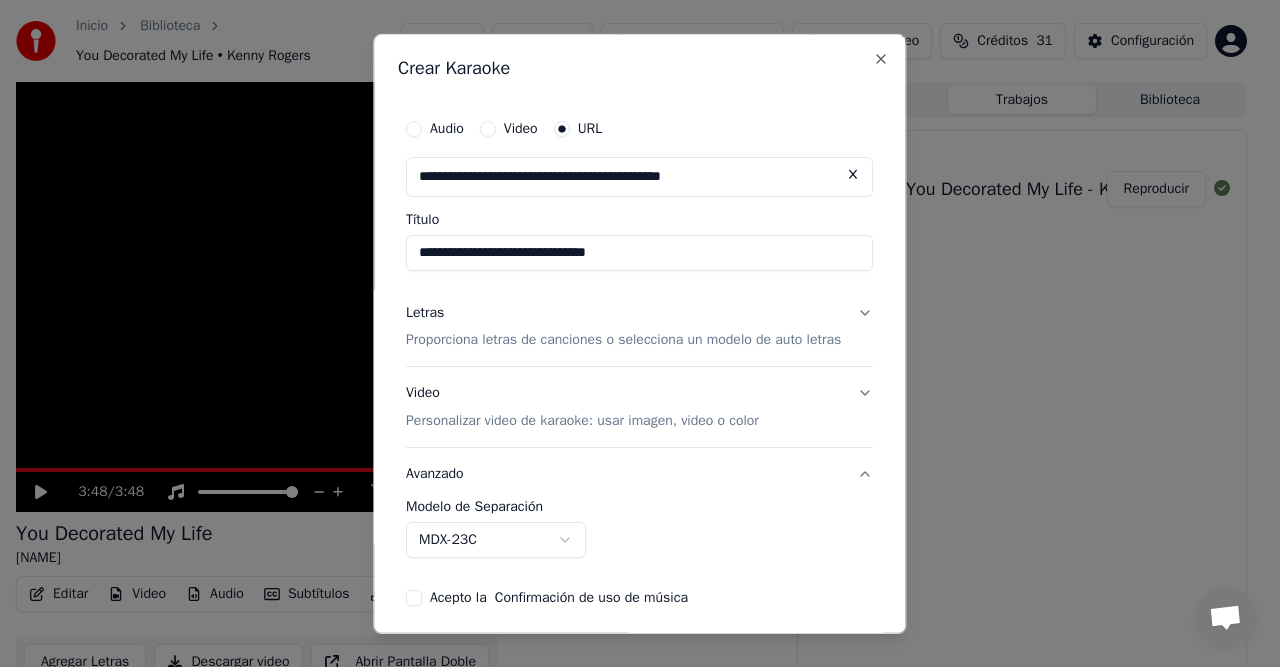 type on "**********" 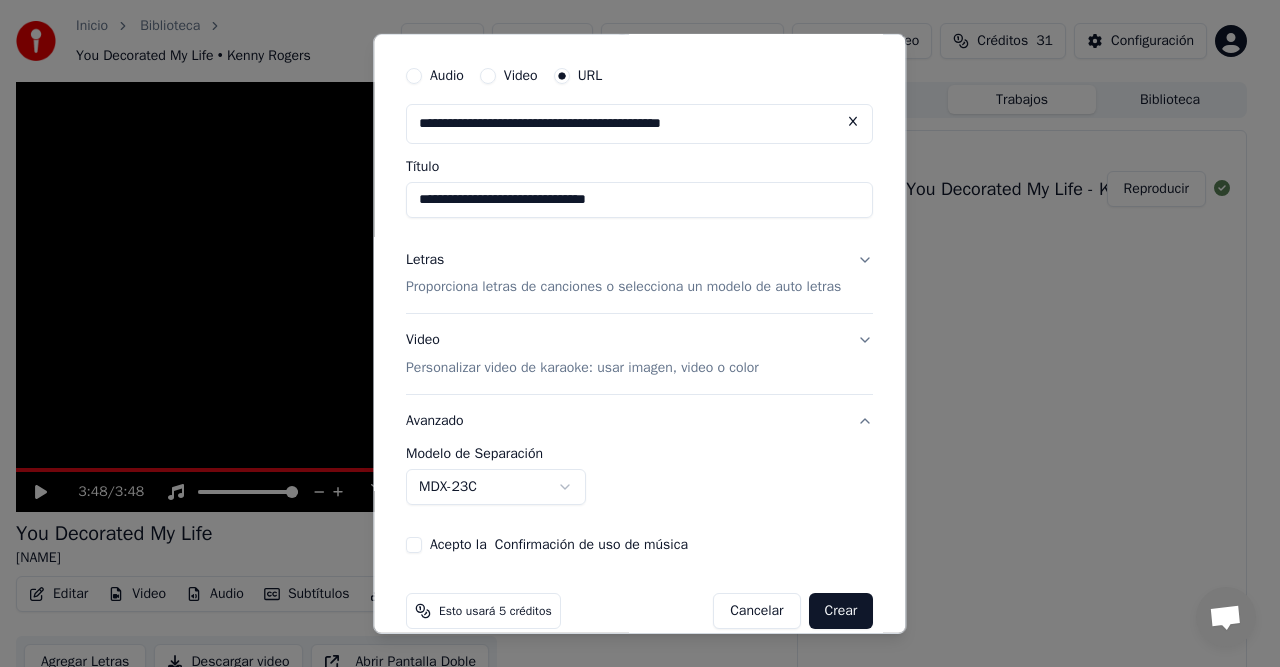 scroll, scrollTop: 80, scrollLeft: 0, axis: vertical 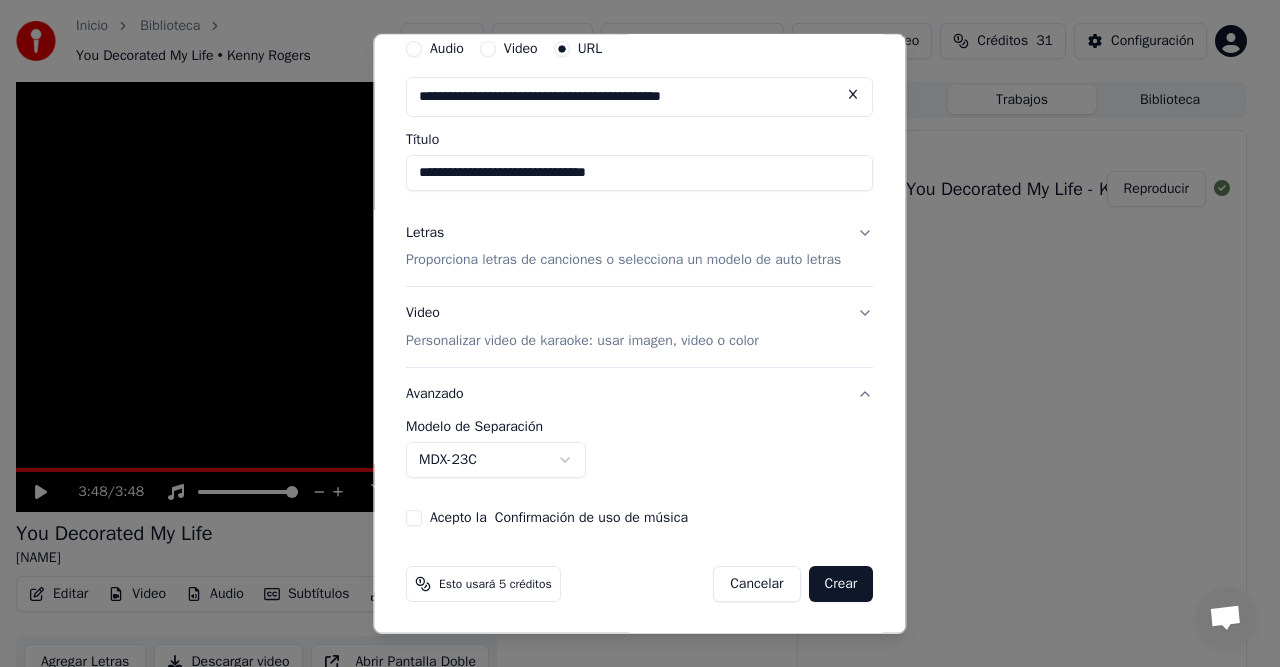 click on "Video Personalizar video de karaoke: usar imagen, video o color" at bounding box center (639, 327) 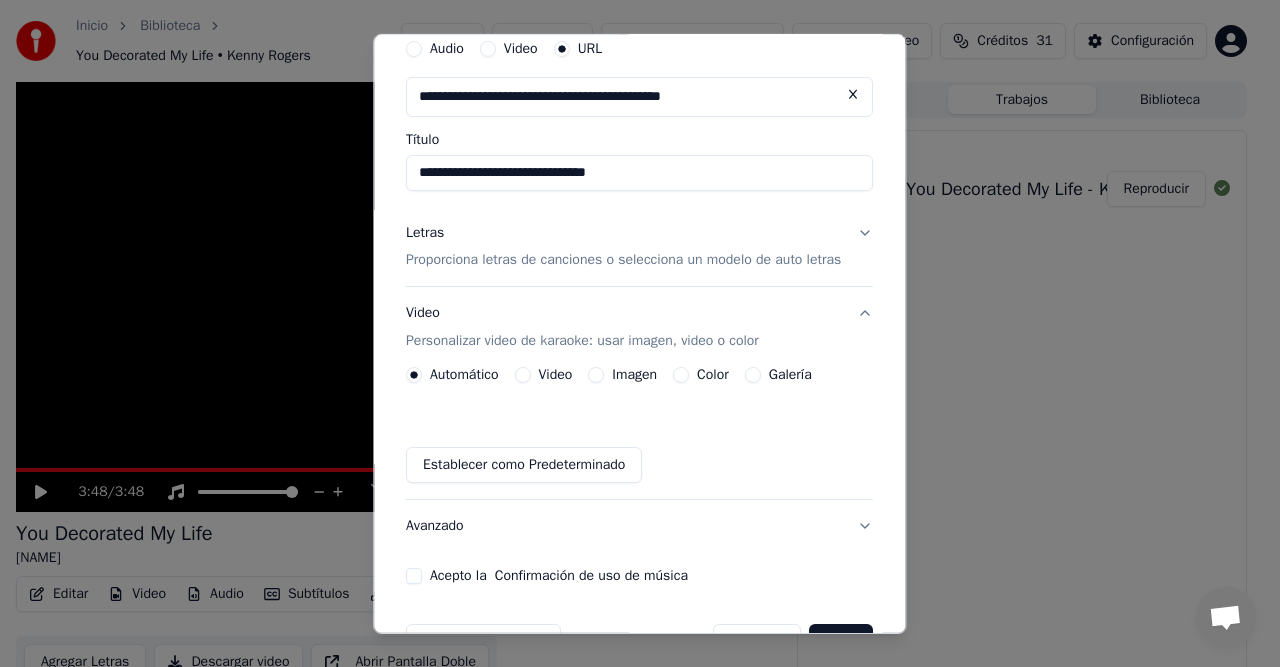 click on "Letras Proporciona letras de canciones o selecciona un modelo de auto letras" at bounding box center (639, 246) 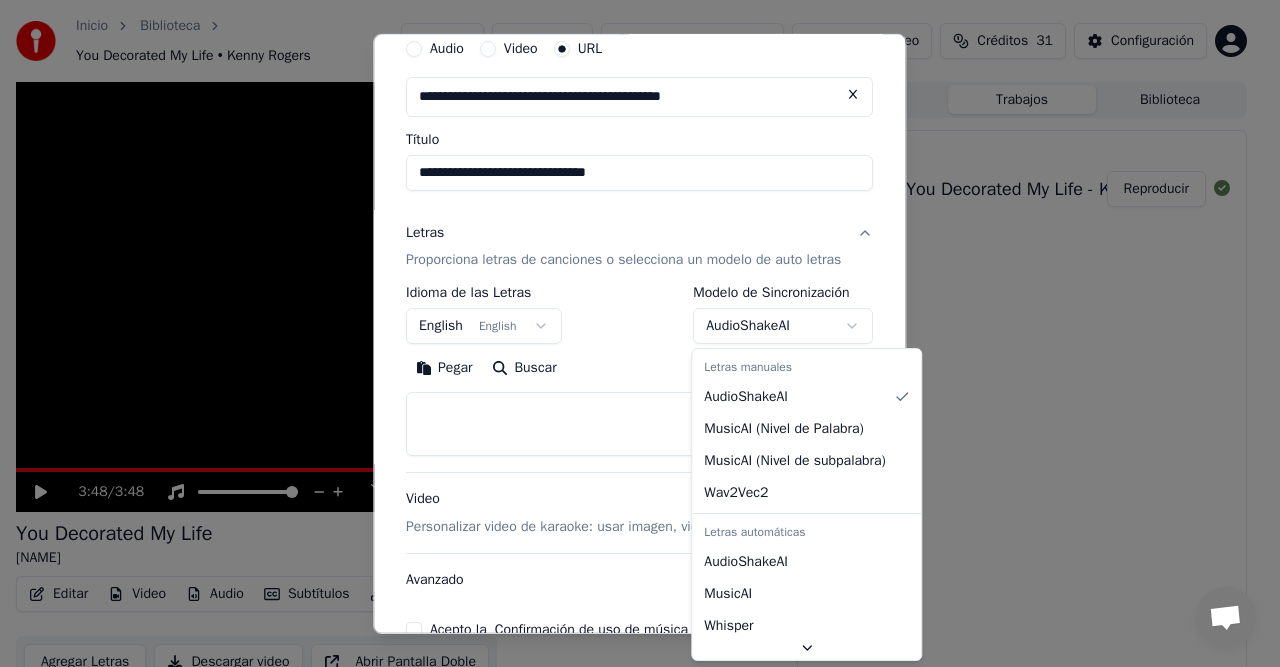 click on "Inicio Biblioteca You Decorated My Life • Kenny Rogers Crear Importar Preguntas Frecuentes Guías de video Créditos 31 Configuración 3:48  /  3:48 You Decorated My Life Kenny Rogers BPM 84 Tonalidad F# Editar Video Audio Subtítulos Descargar Biblioteca en la nube Agregar Letras Descargar video Abrir Pantalla Doble Cola ( 1 ) Trabajos Biblioteca Crear Karaoke You Decorated My Life - Kenny Rogers Reproducir Chat [NAME] from Youka Desktop More channels Continue on Email Network offline. Reconnecting... No messages can be received or sent for now. Youka Desktop Hello! How can I help you?  Friday, 11 July SI TENGO DOS TRABAJOS EN COLA 7/11/2025 QUE PASA SALI DE LAAPLICACION Y LOS TRABAJOS EN COLA NOBAJARON Y PEDIMIS CREDITOS QUE DEBO HACER PARA RECUPERARLOS 7/11/2025 [NAME] Hola, los créditos se reembolsan automáticamente si el trabajo no fue exitoso. 7/11/2025 Tuesday, 15 July 17 minutes ago Send a file Insert an emoji Send a file We run on Crisp Crear Karaoke Audio Video URL Título Letras English English   )" at bounding box center [631, 333] 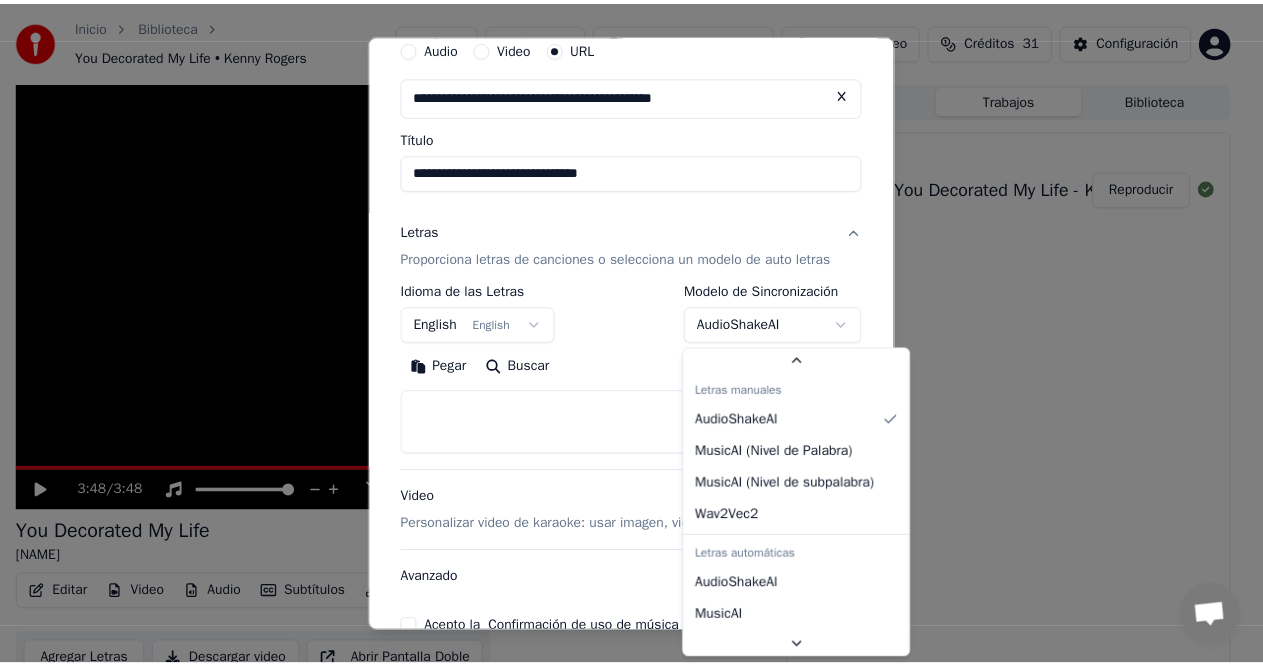 scroll, scrollTop: 50, scrollLeft: 0, axis: vertical 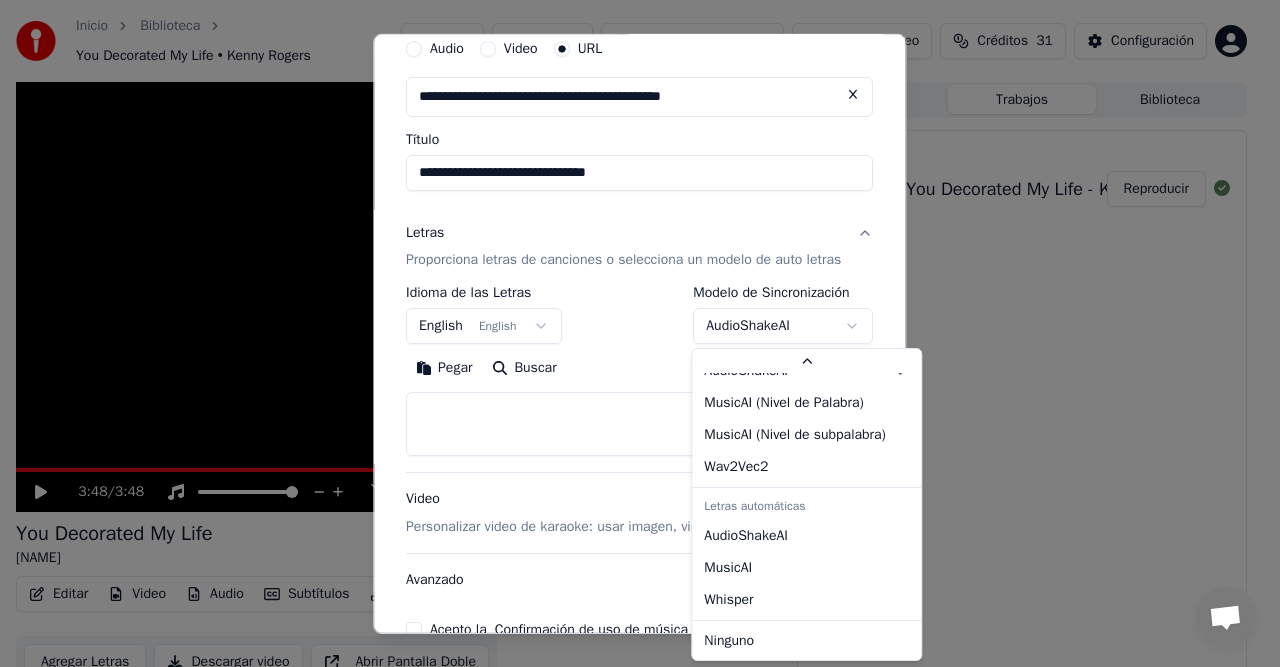 select on "****" 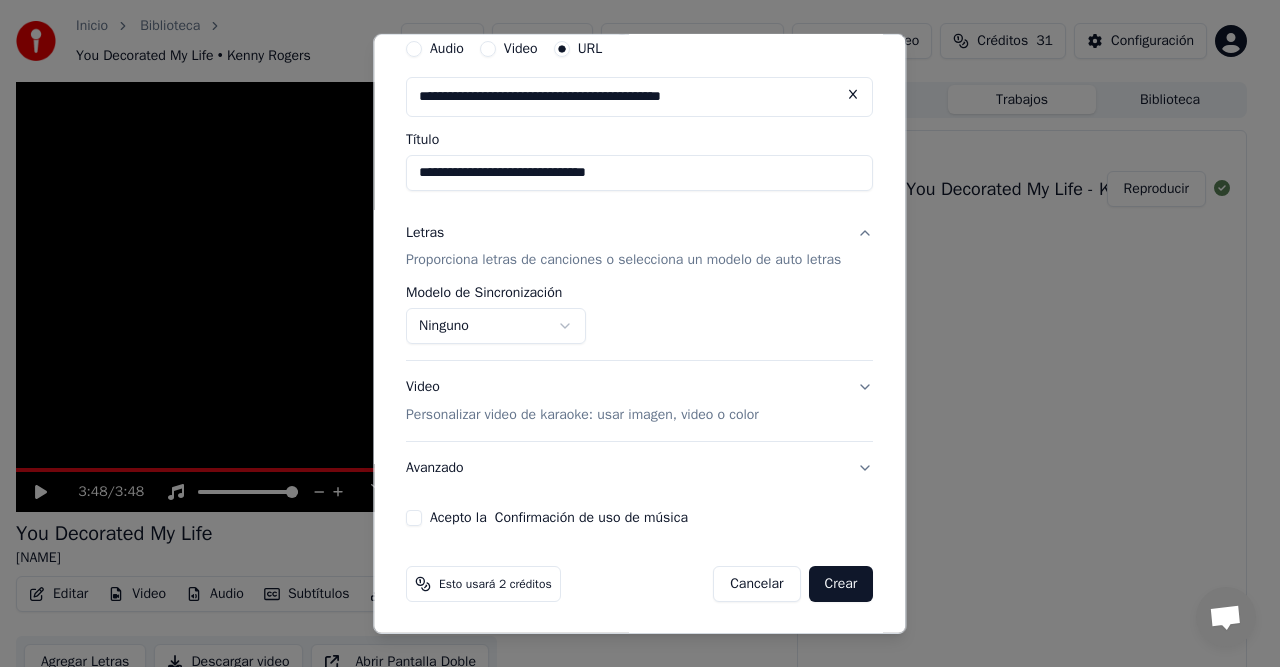 click on "Acepto la   Confirmación de uso de música" at bounding box center (414, 518) 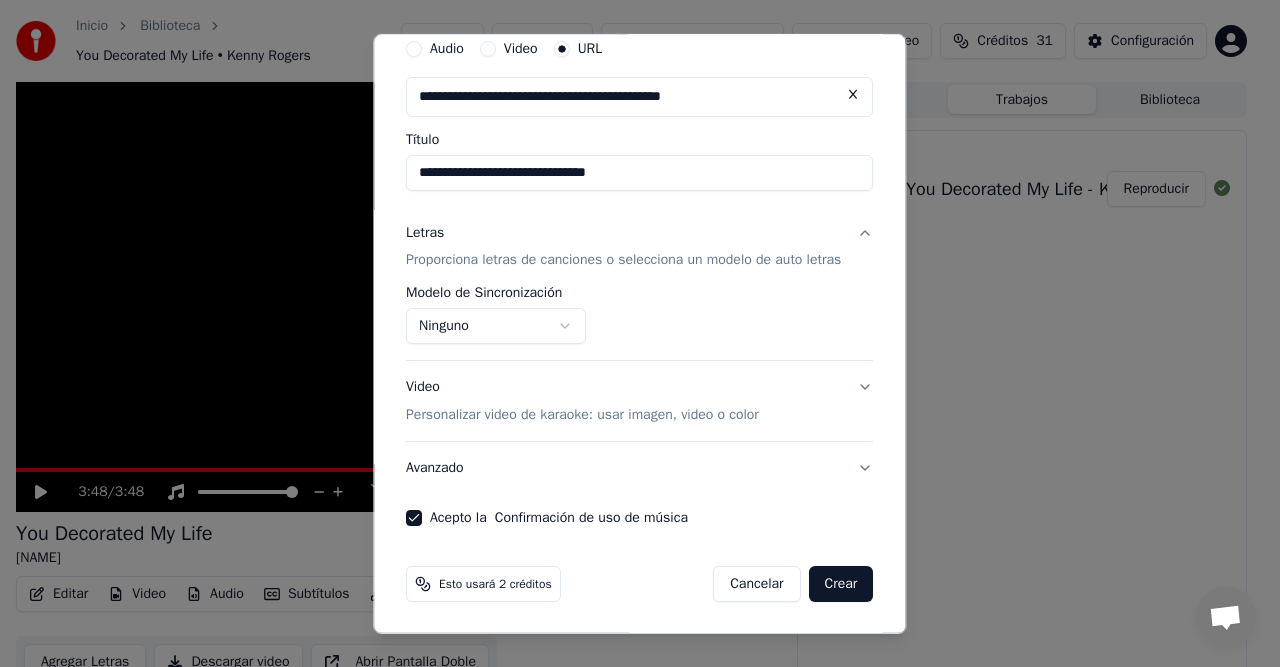click on "Crear" at bounding box center [841, 584] 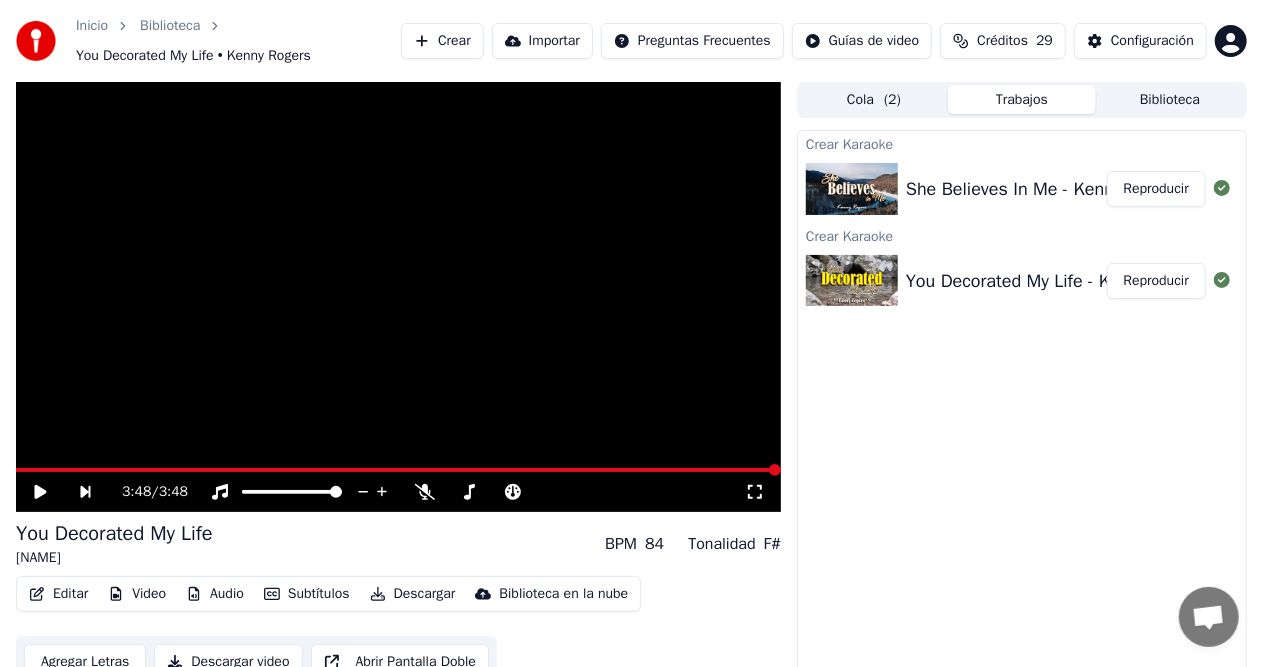 click on "You Decorated My Life - Kenny Rogers" at bounding box center [1056, 281] 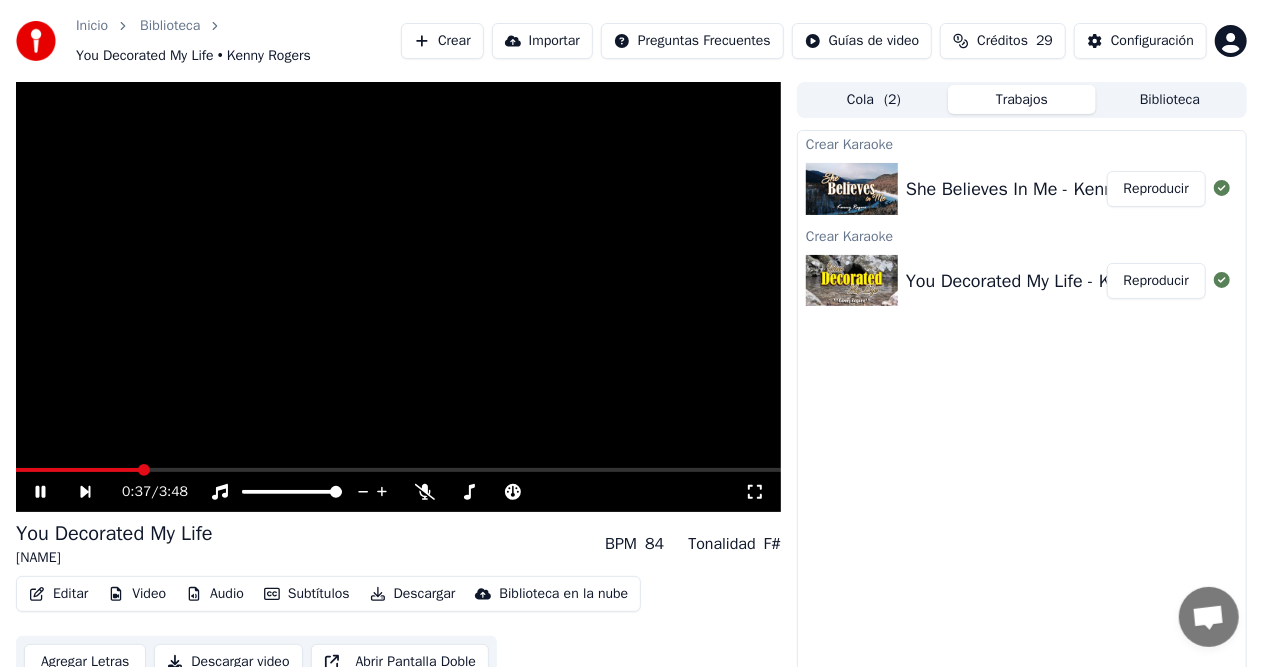 click 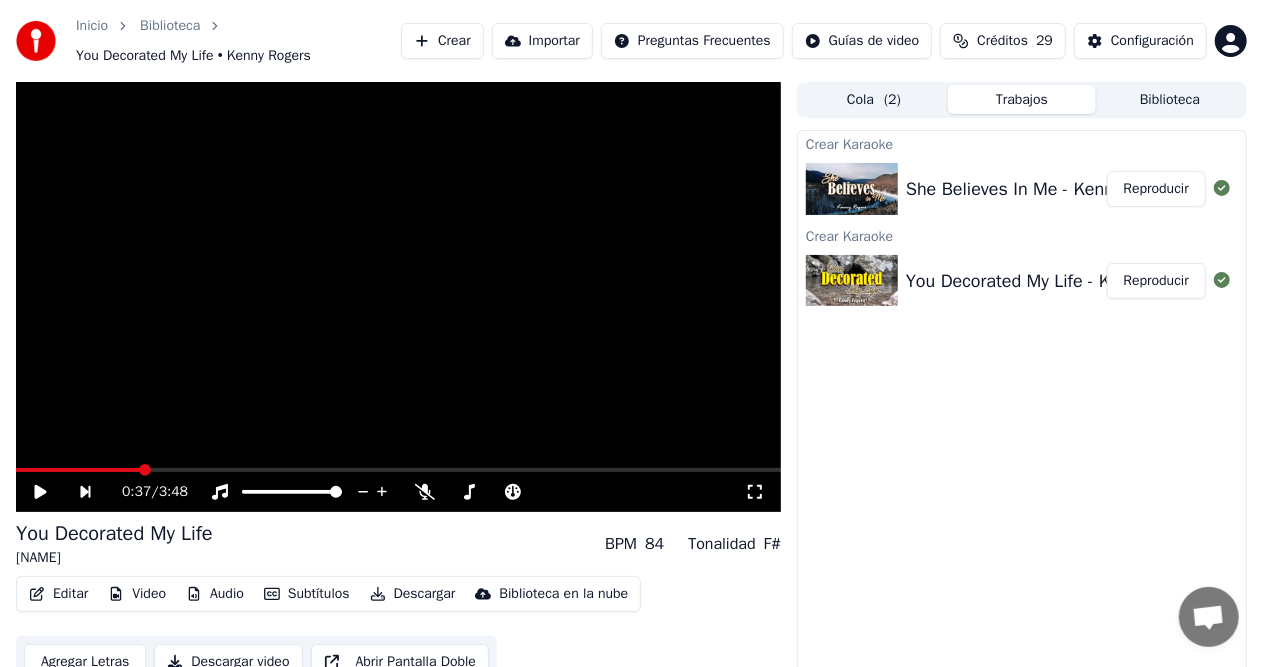click 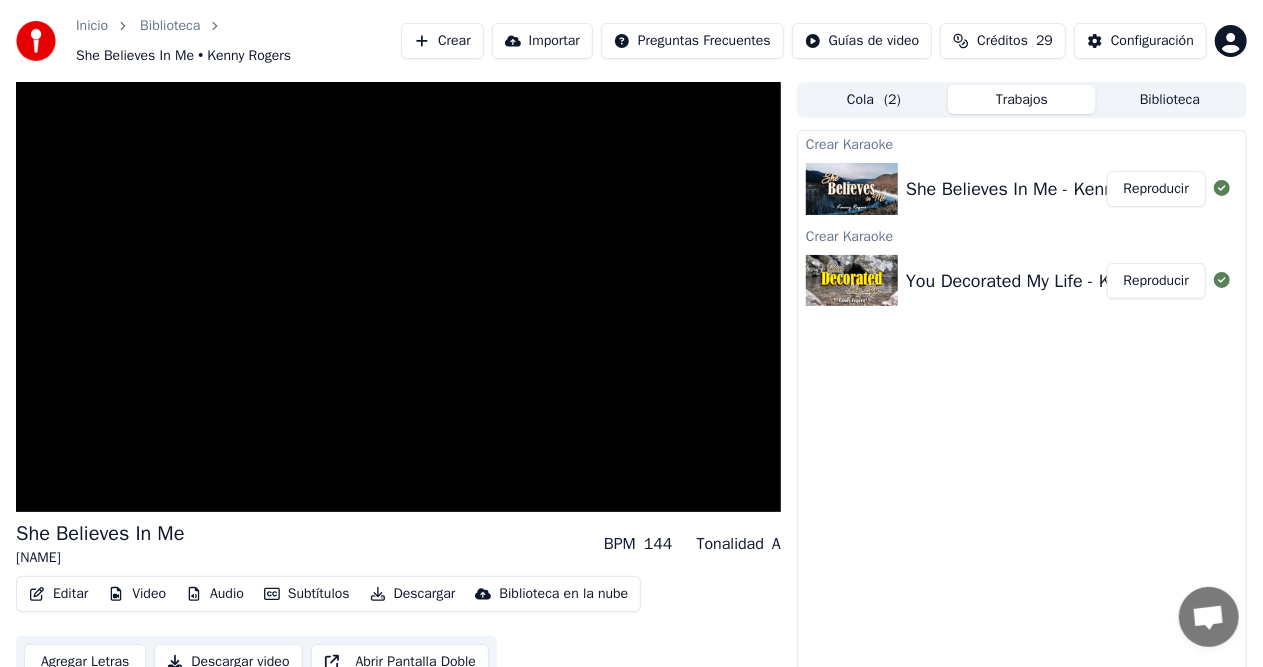 scroll, scrollTop: 30, scrollLeft: 0, axis: vertical 